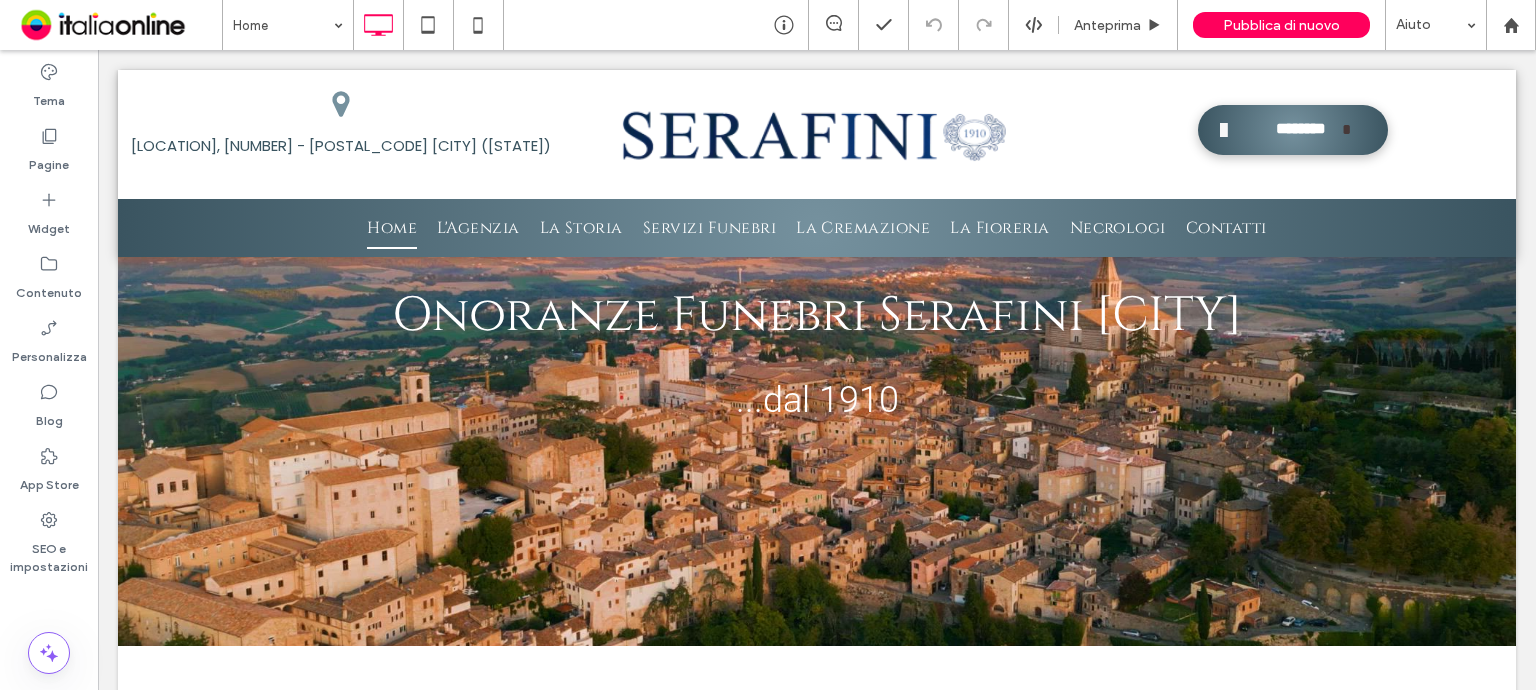 scroll, scrollTop: 0, scrollLeft: 0, axis: both 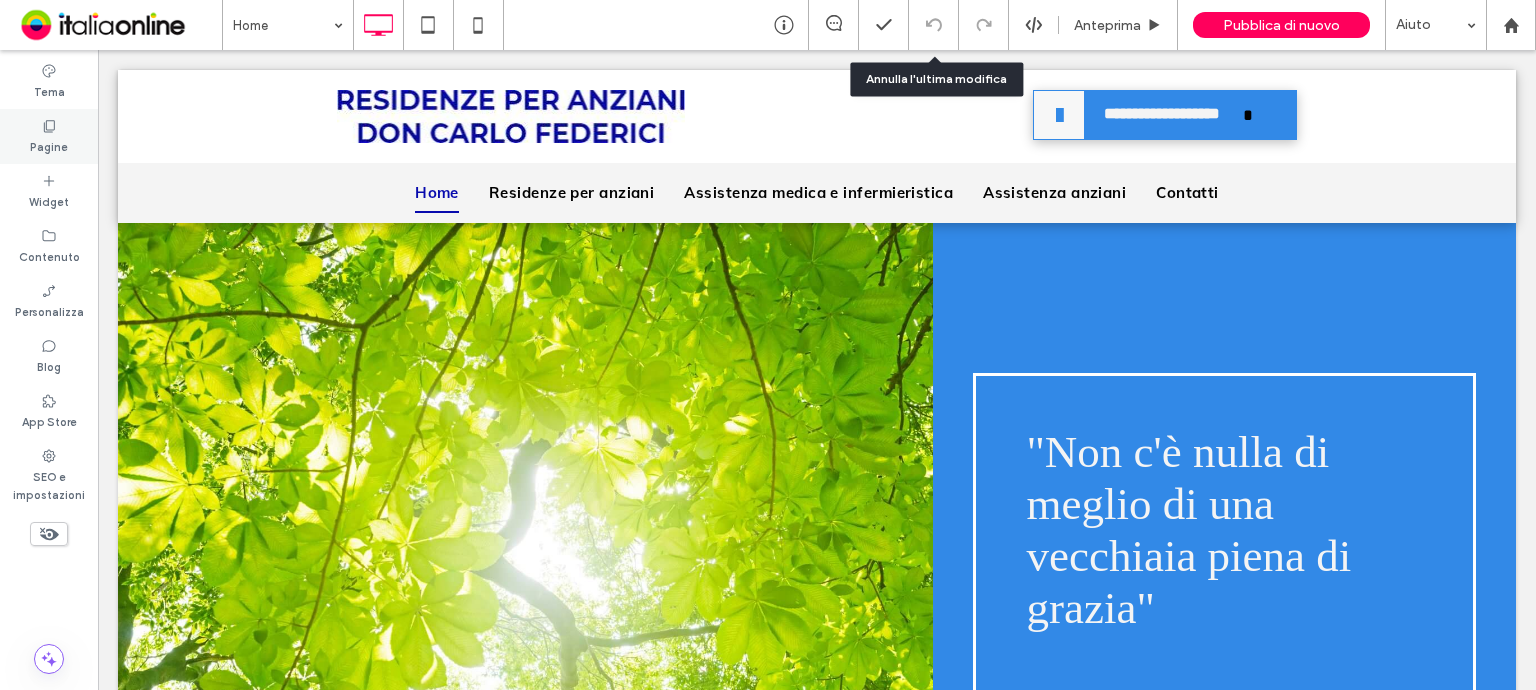 click on "Pagine" at bounding box center (49, 136) 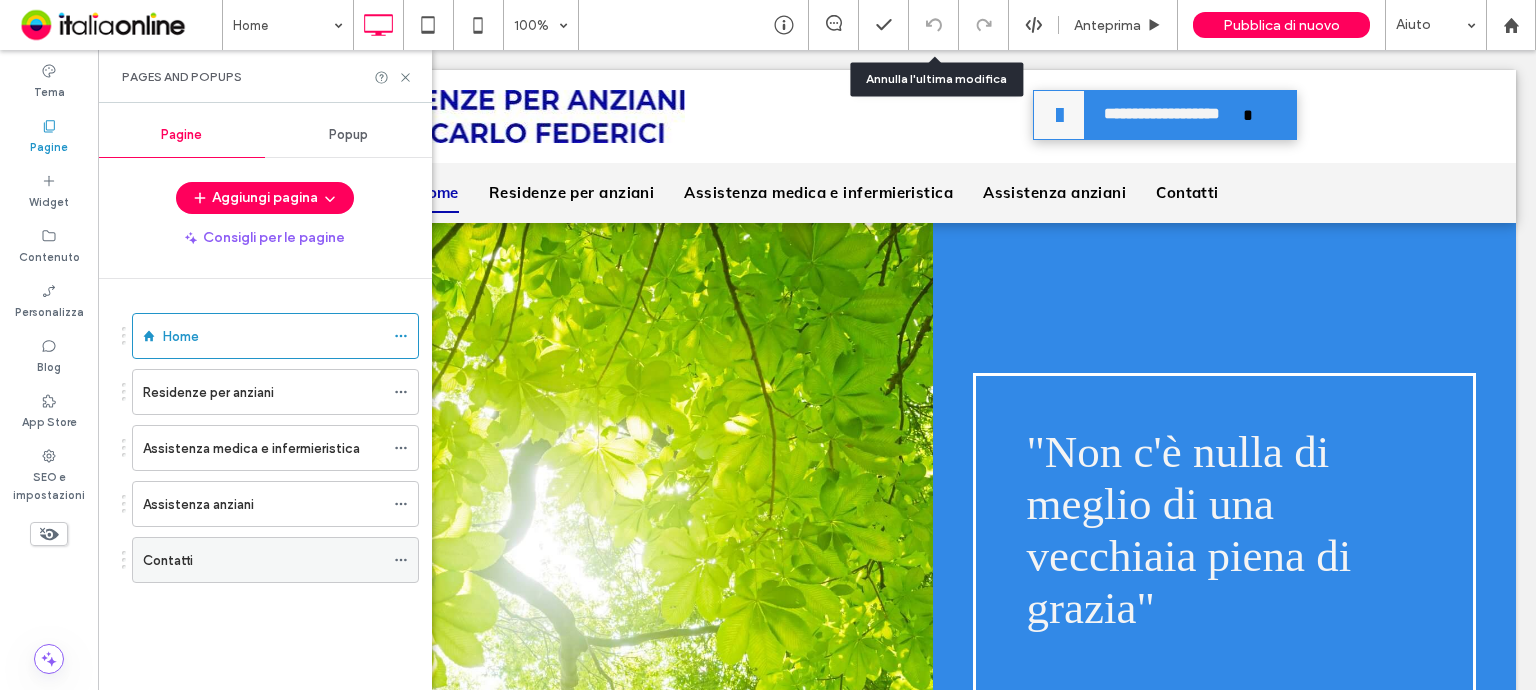 click on "Contatti" at bounding box center (263, 560) 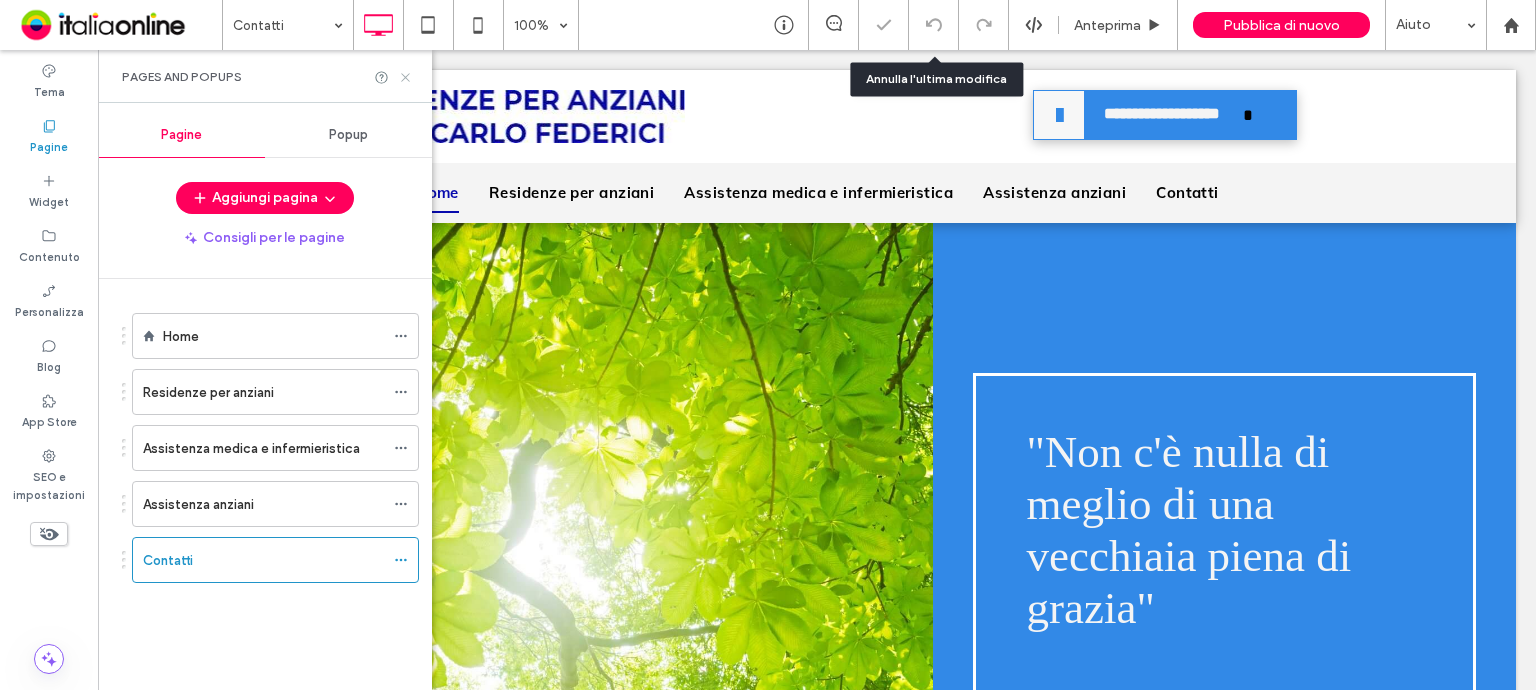 click 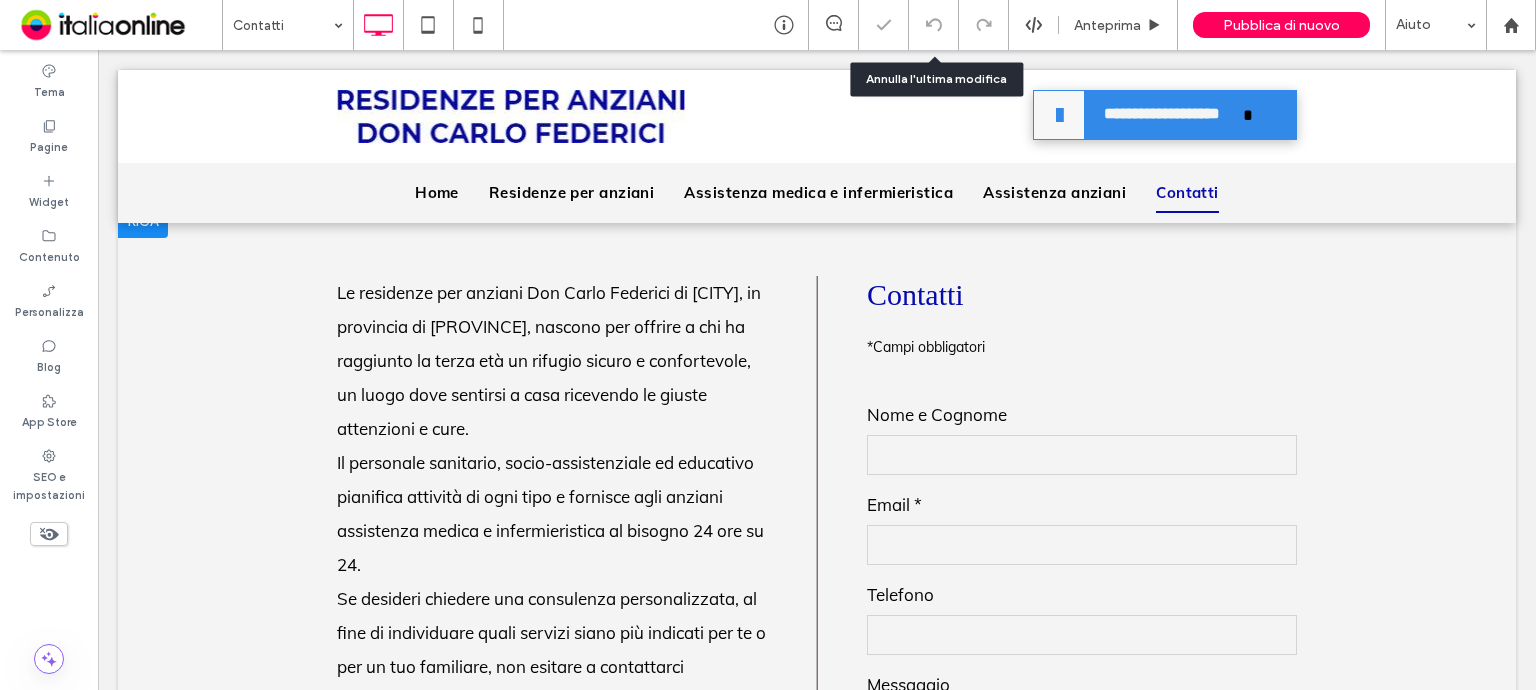 scroll, scrollTop: 500, scrollLeft: 0, axis: vertical 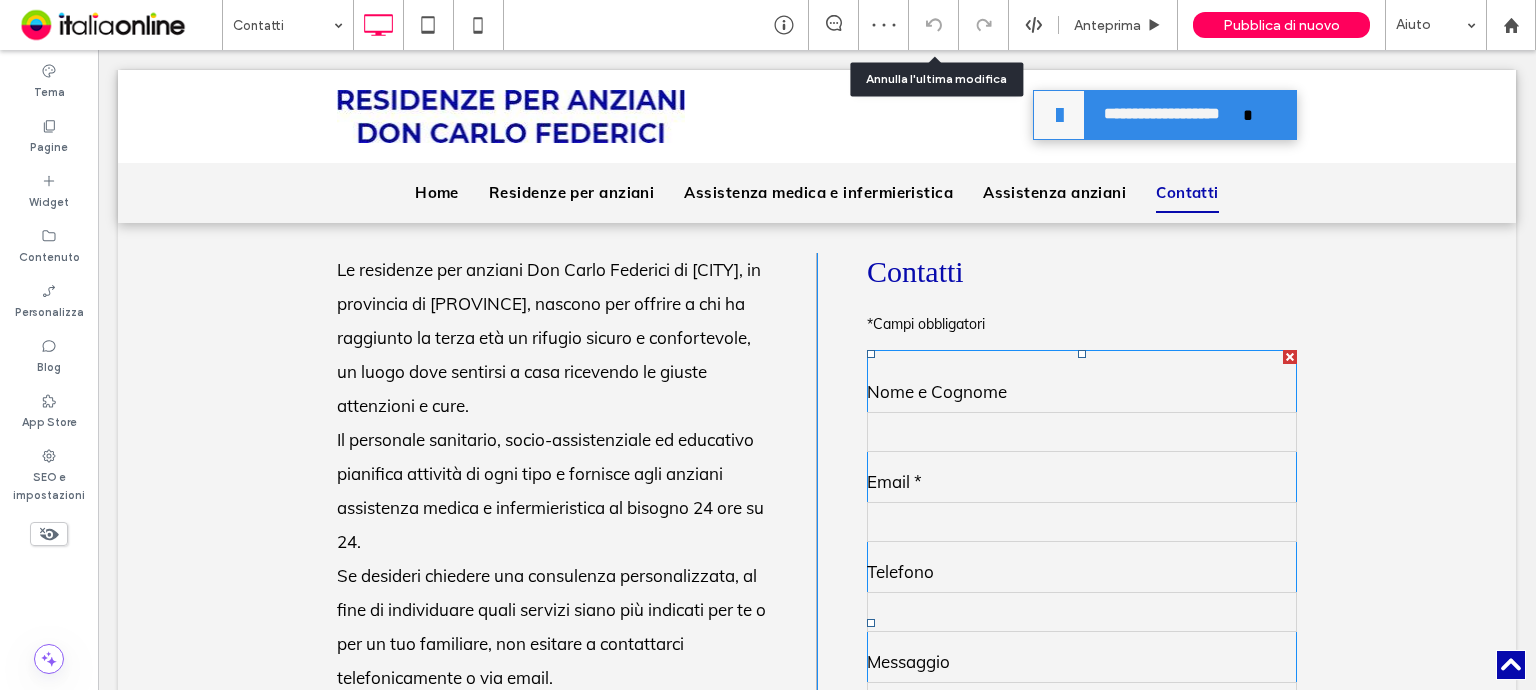 click on "Nome e Cognome" at bounding box center [1082, 392] 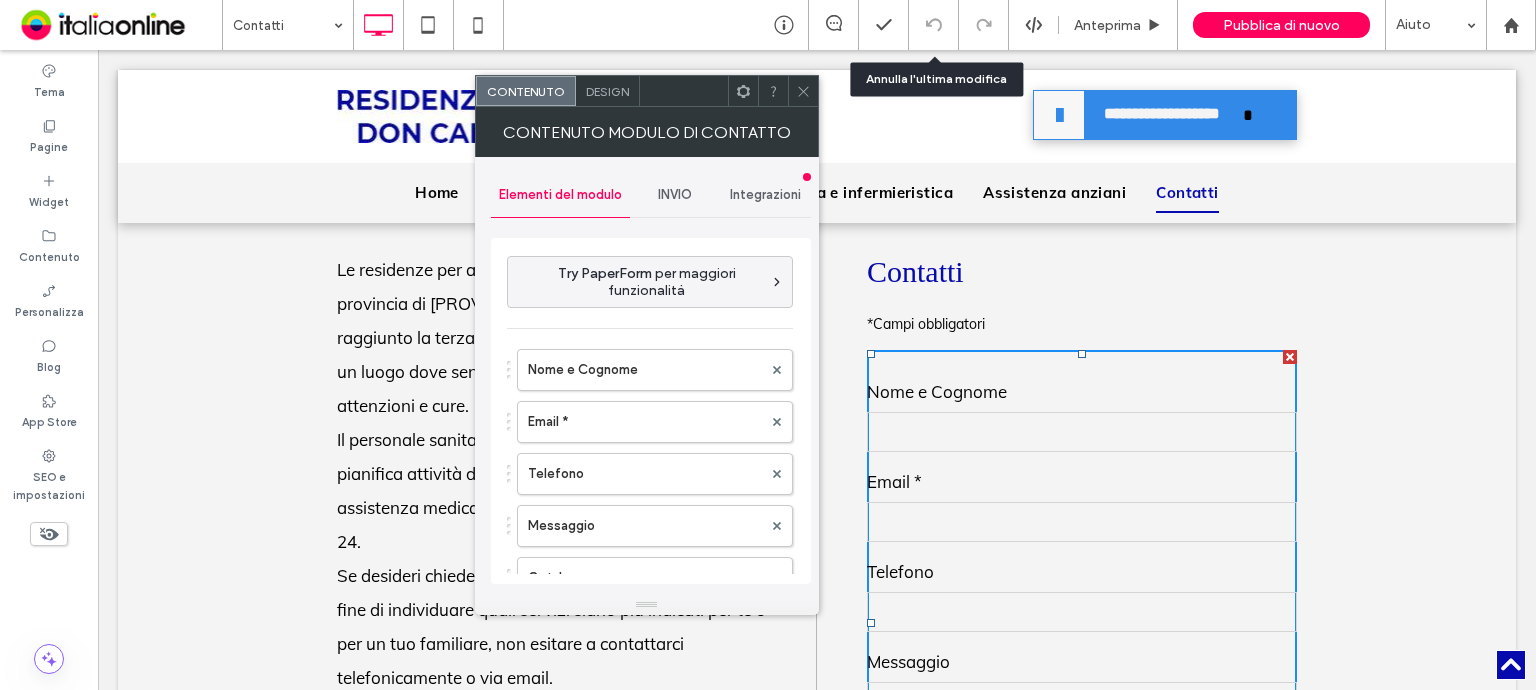 click on "INVIO" at bounding box center (675, 195) 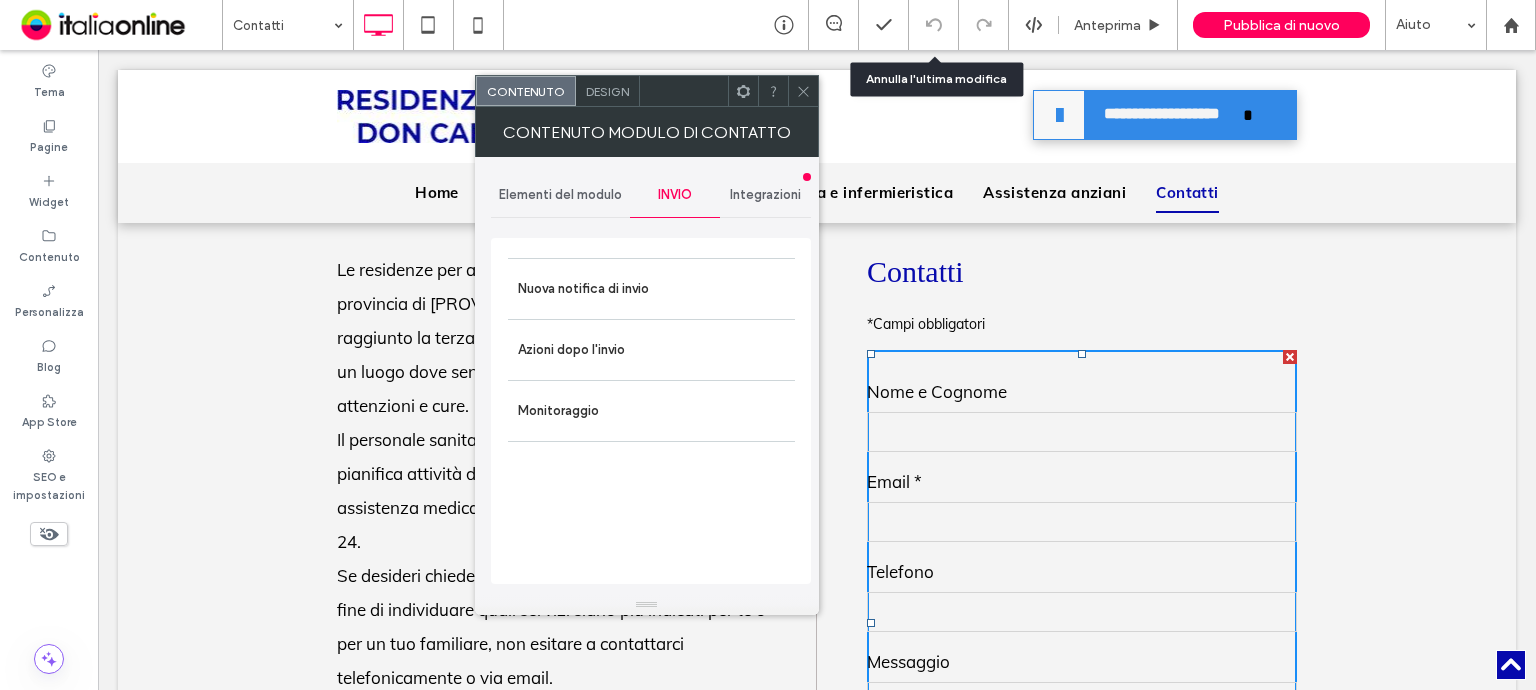 click on "Elementi del modulo" at bounding box center (560, 195) 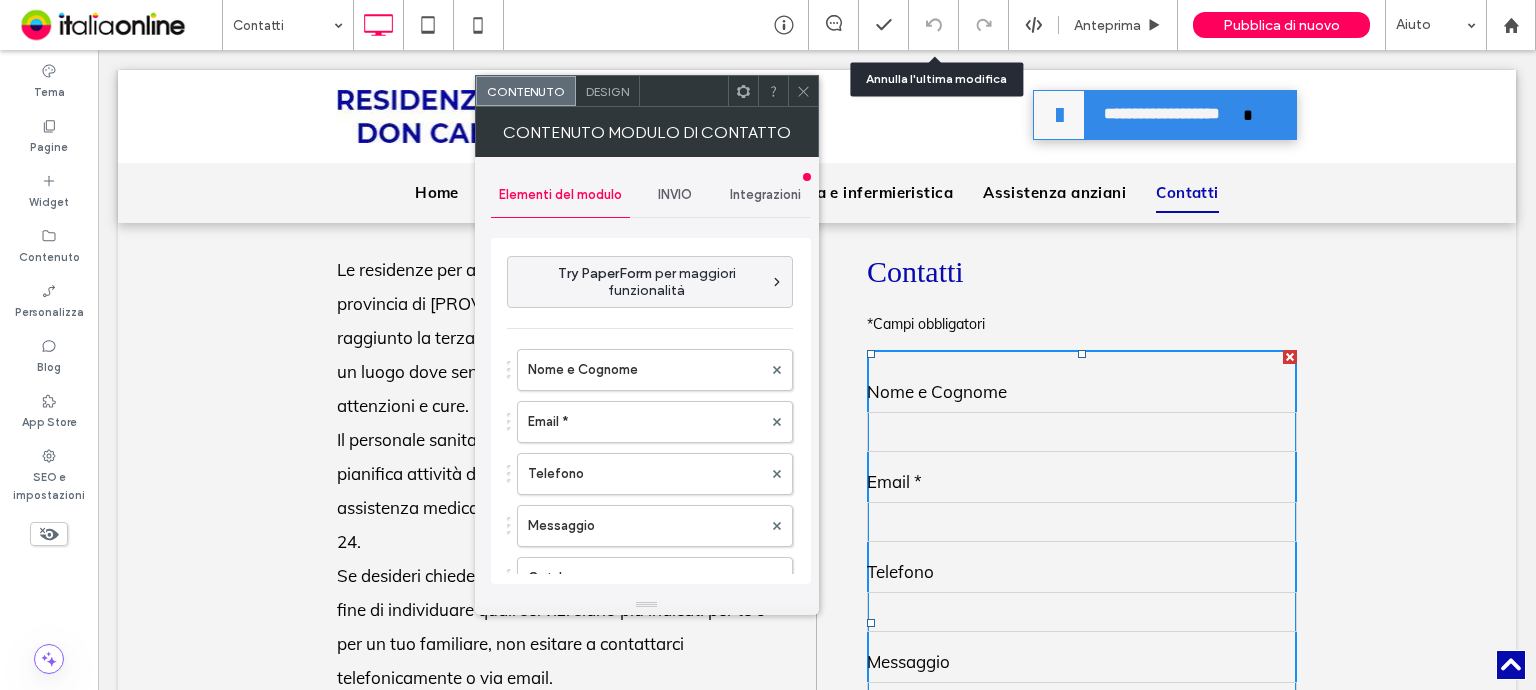 scroll, scrollTop: 0, scrollLeft: 0, axis: both 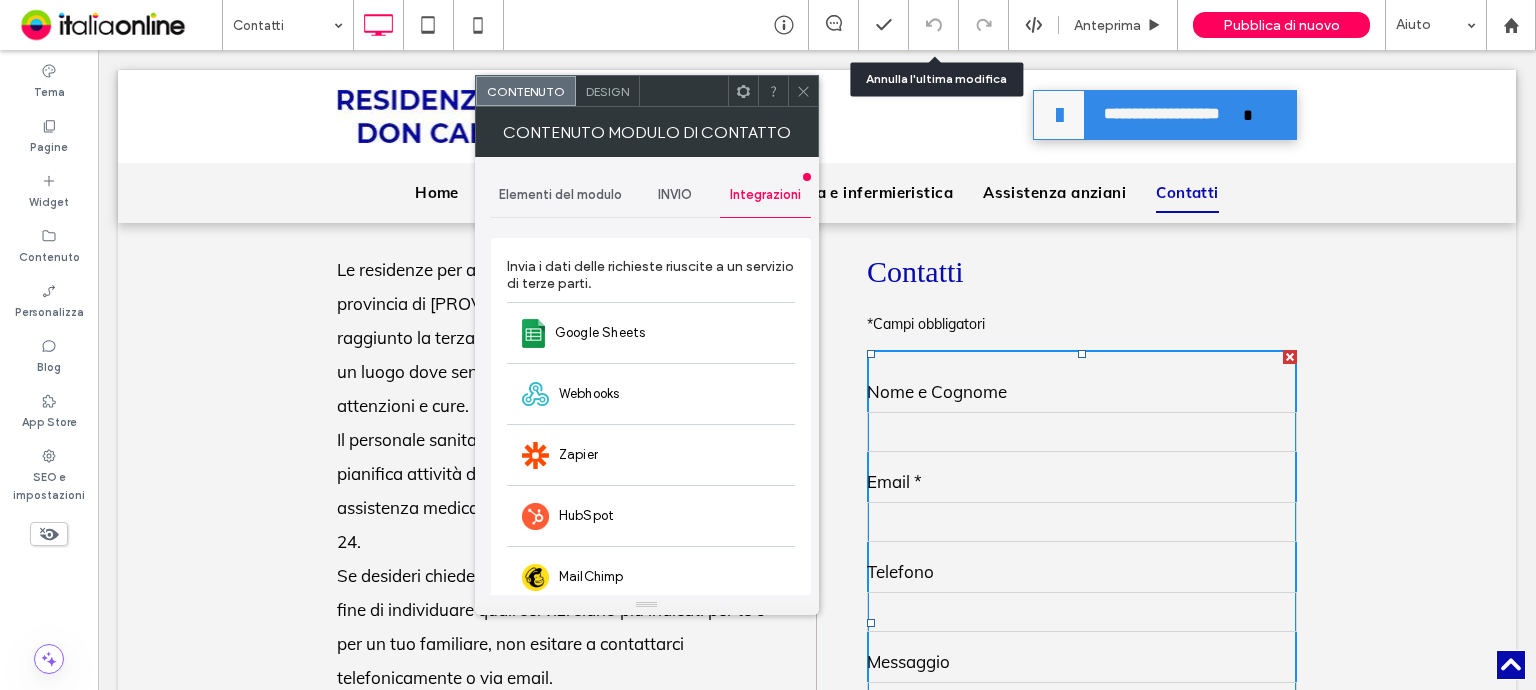 click on "INVIO" at bounding box center [675, 195] 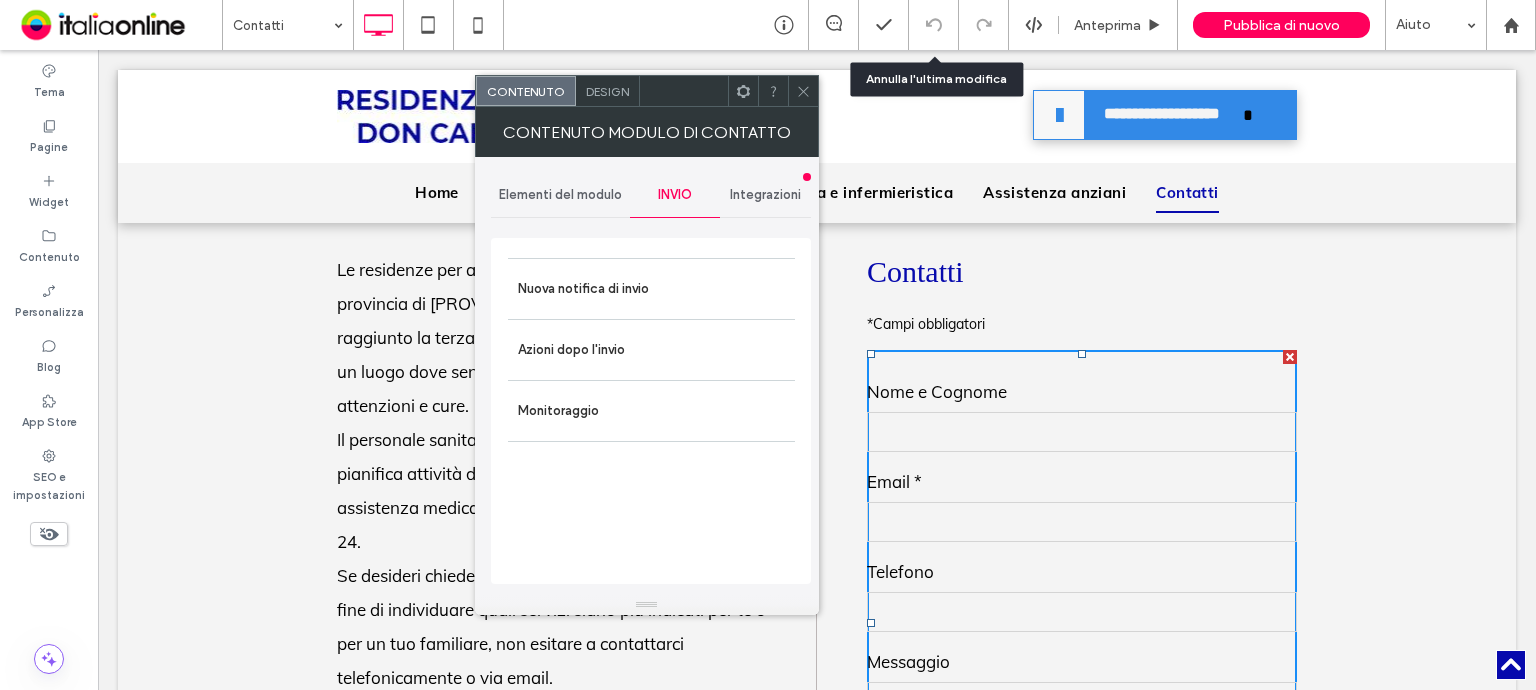 click on "Contenuto modulo di contatto" at bounding box center (647, 132) 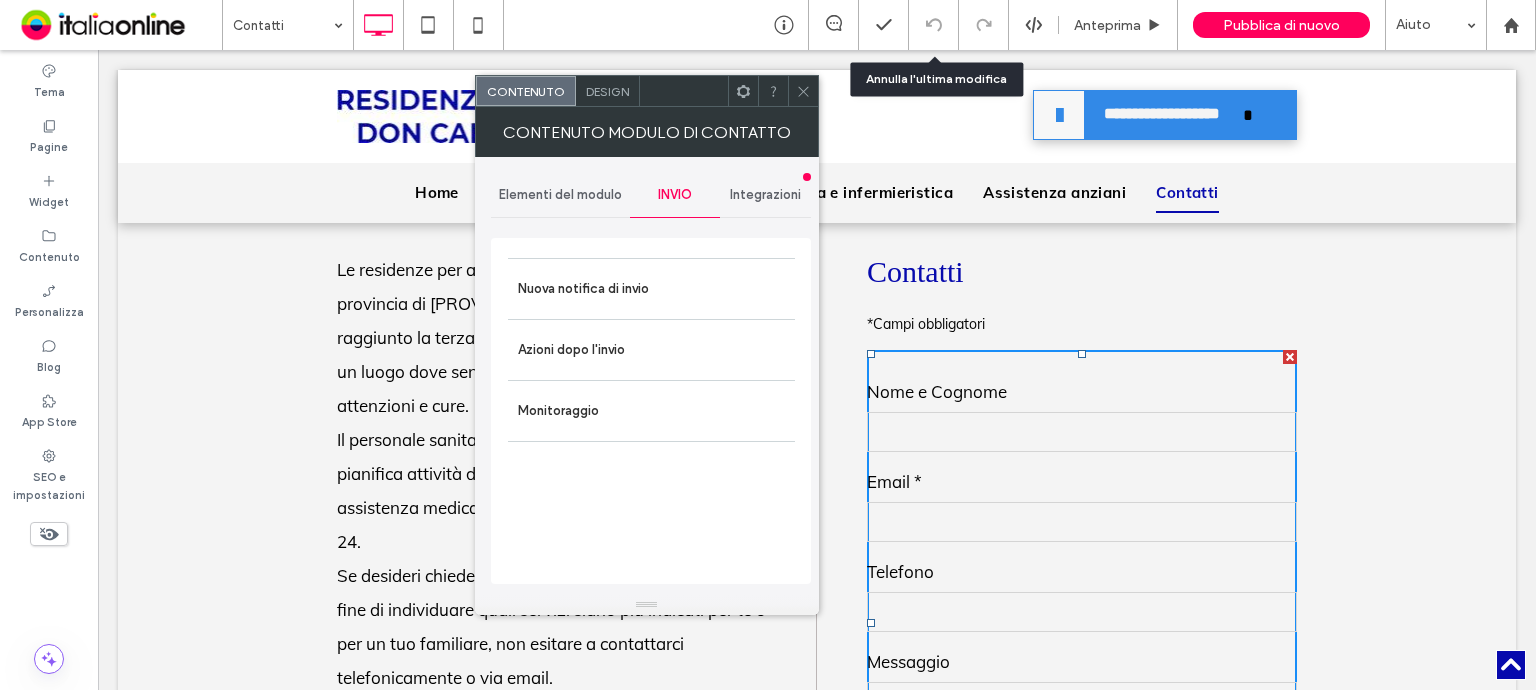 click on "Design" at bounding box center (607, 91) 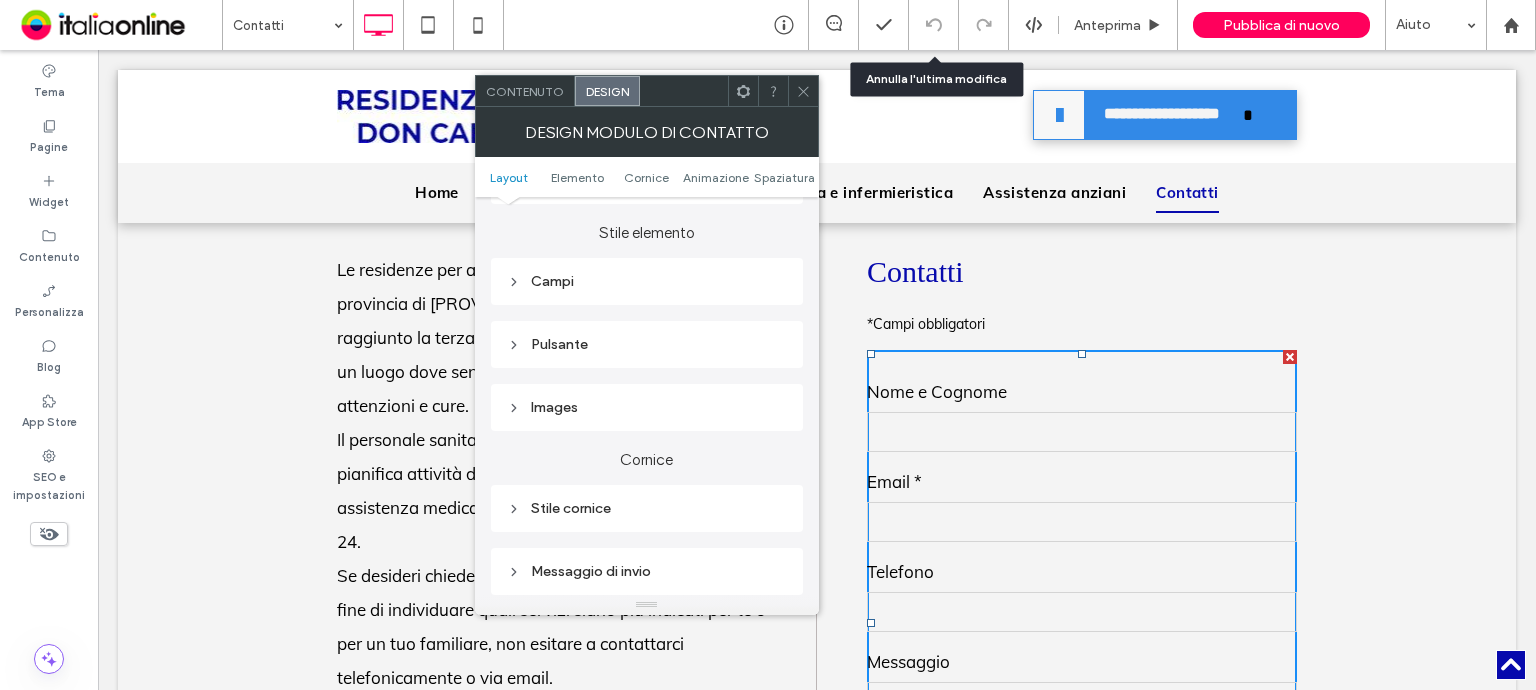 scroll, scrollTop: 400, scrollLeft: 0, axis: vertical 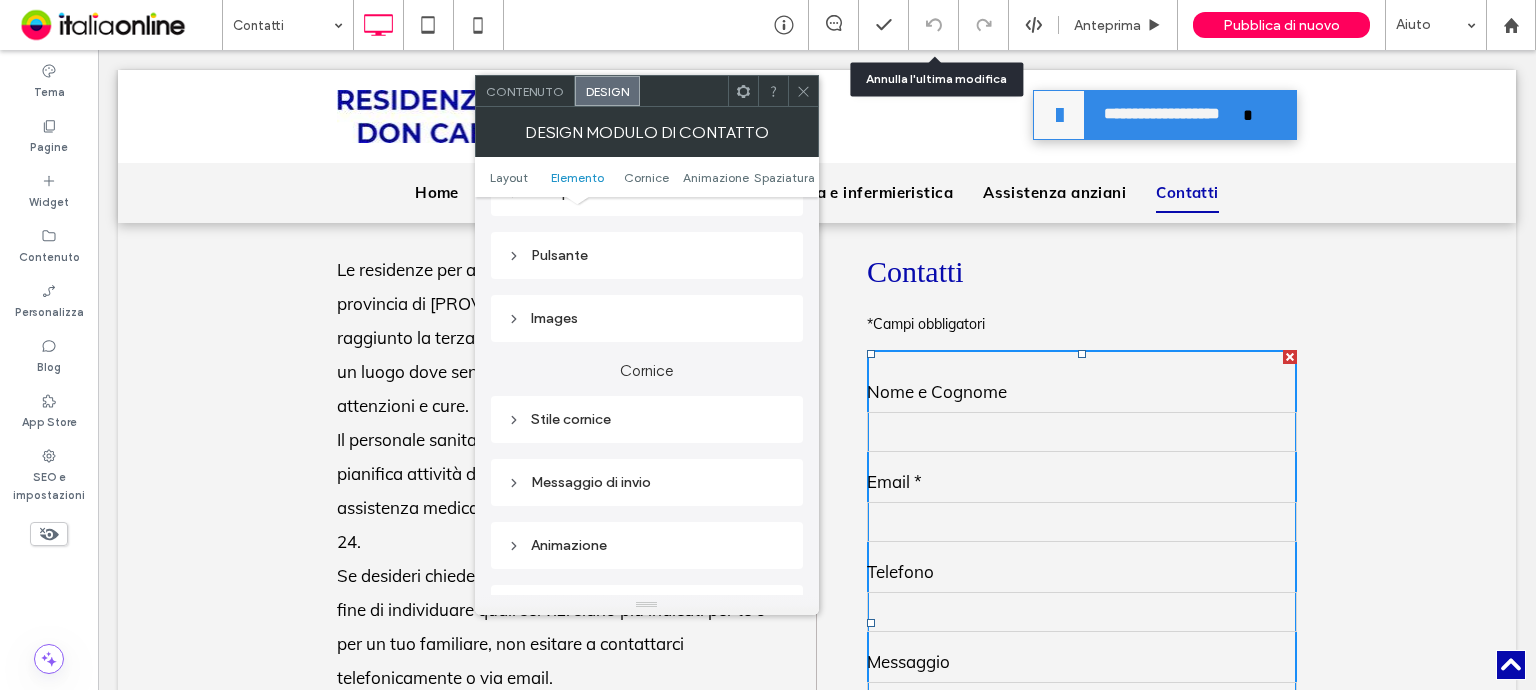drag, startPoint x: 804, startPoint y: 84, endPoint x: 686, endPoint y: 1, distance: 144.26712 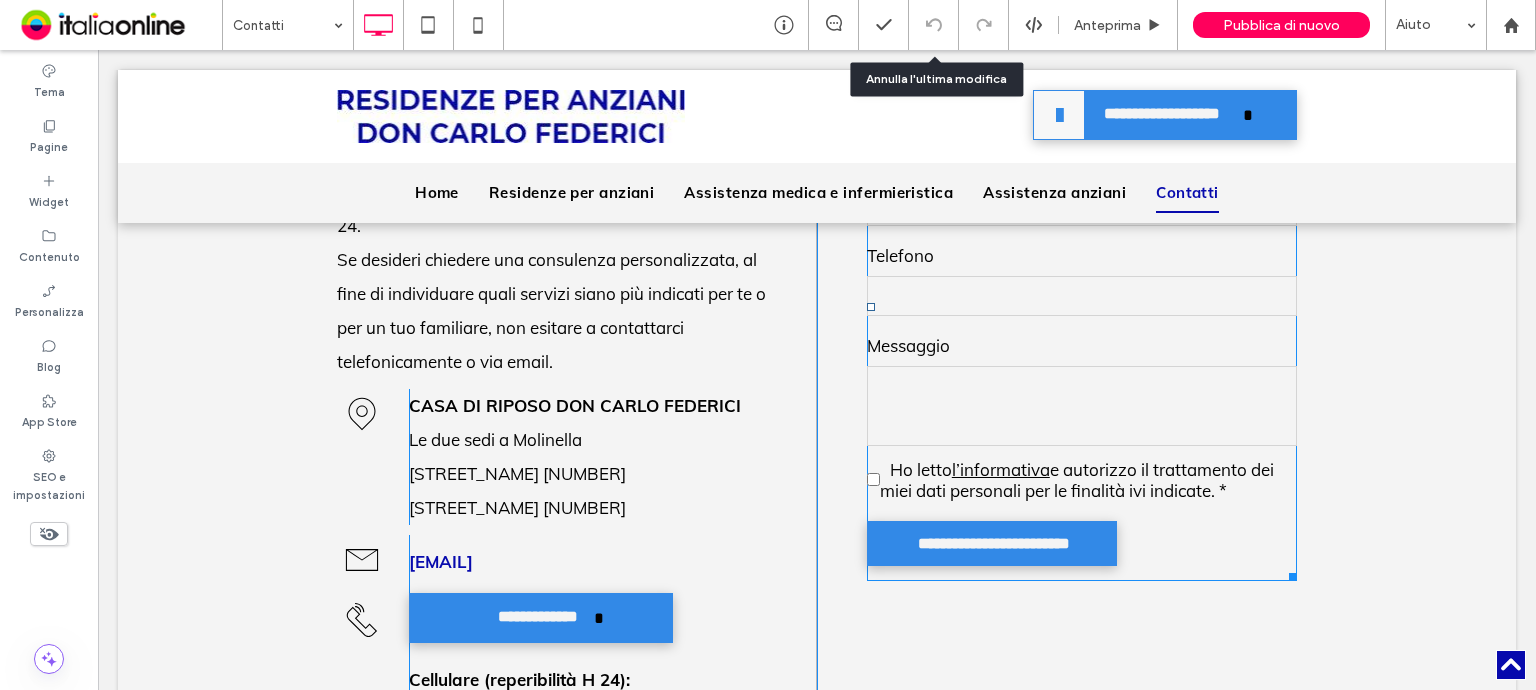 scroll, scrollTop: 879, scrollLeft: 0, axis: vertical 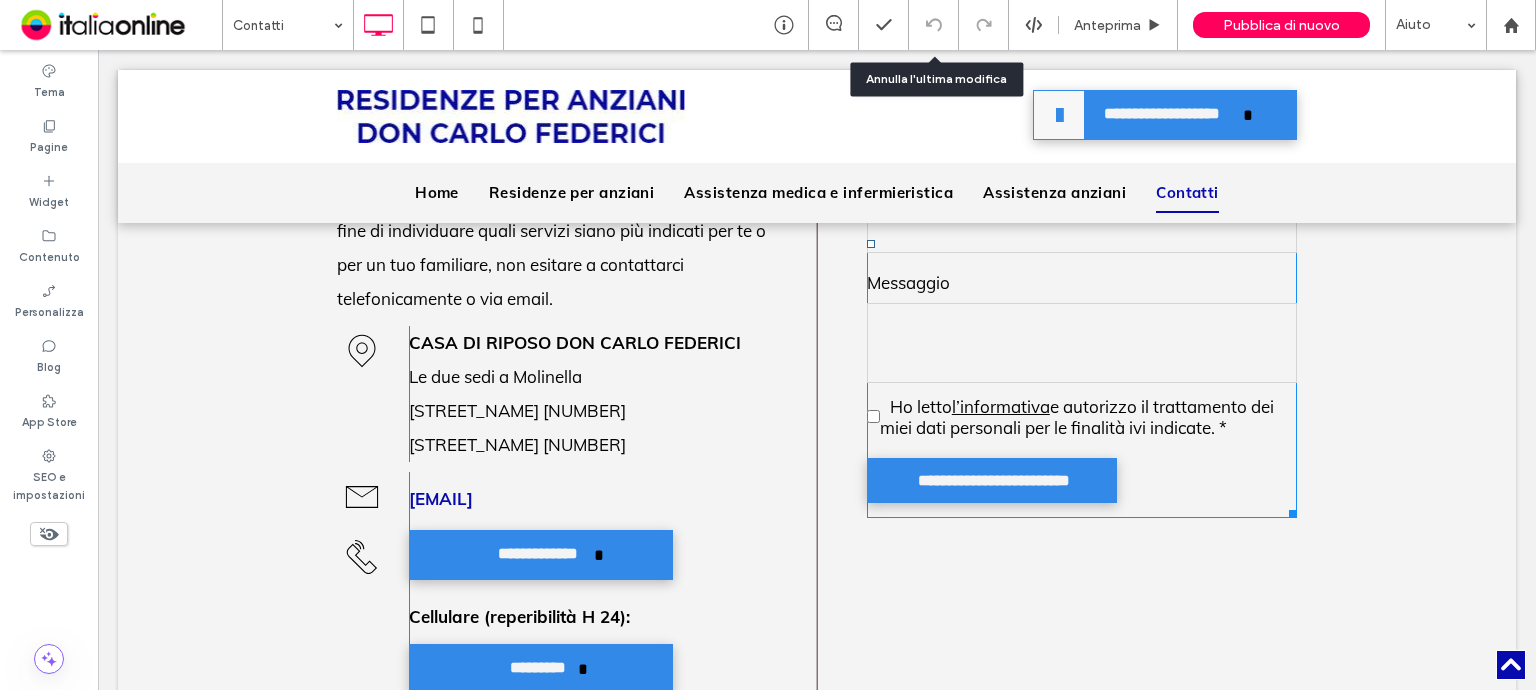 click on "Ho letto  l’informativa
e autorizzo il trattamento dei miei dati personali per le finalità ivi indicate. *" at bounding box center (1077, 417) 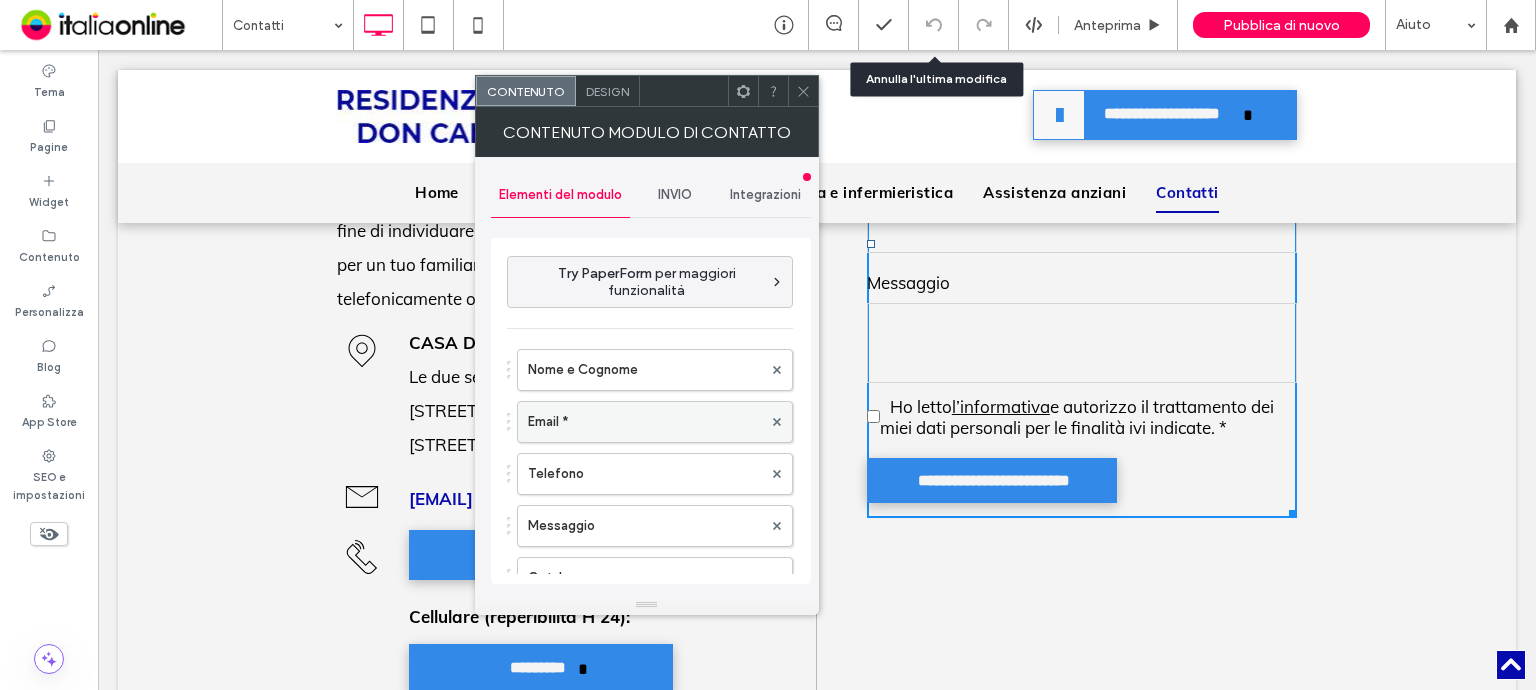 click on "Email *" at bounding box center [645, 422] 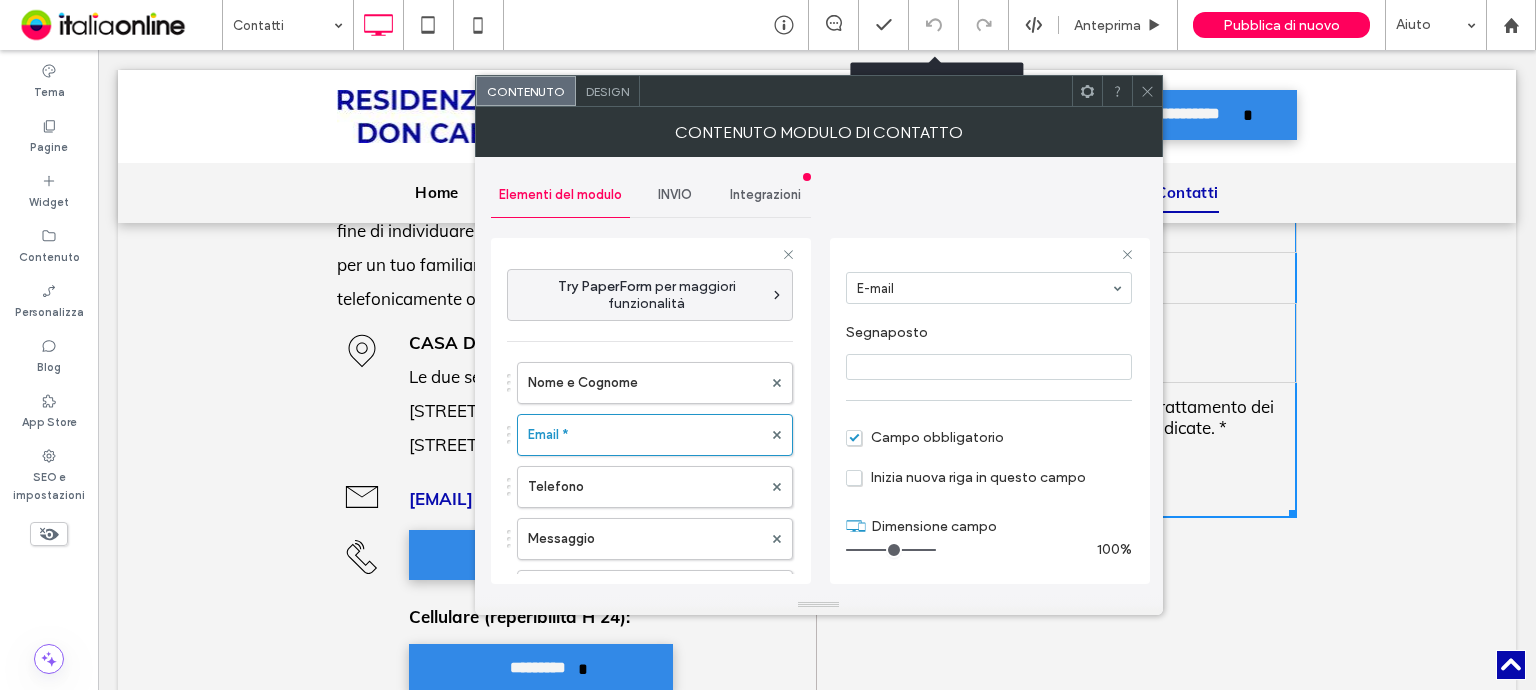 scroll, scrollTop: 0, scrollLeft: 0, axis: both 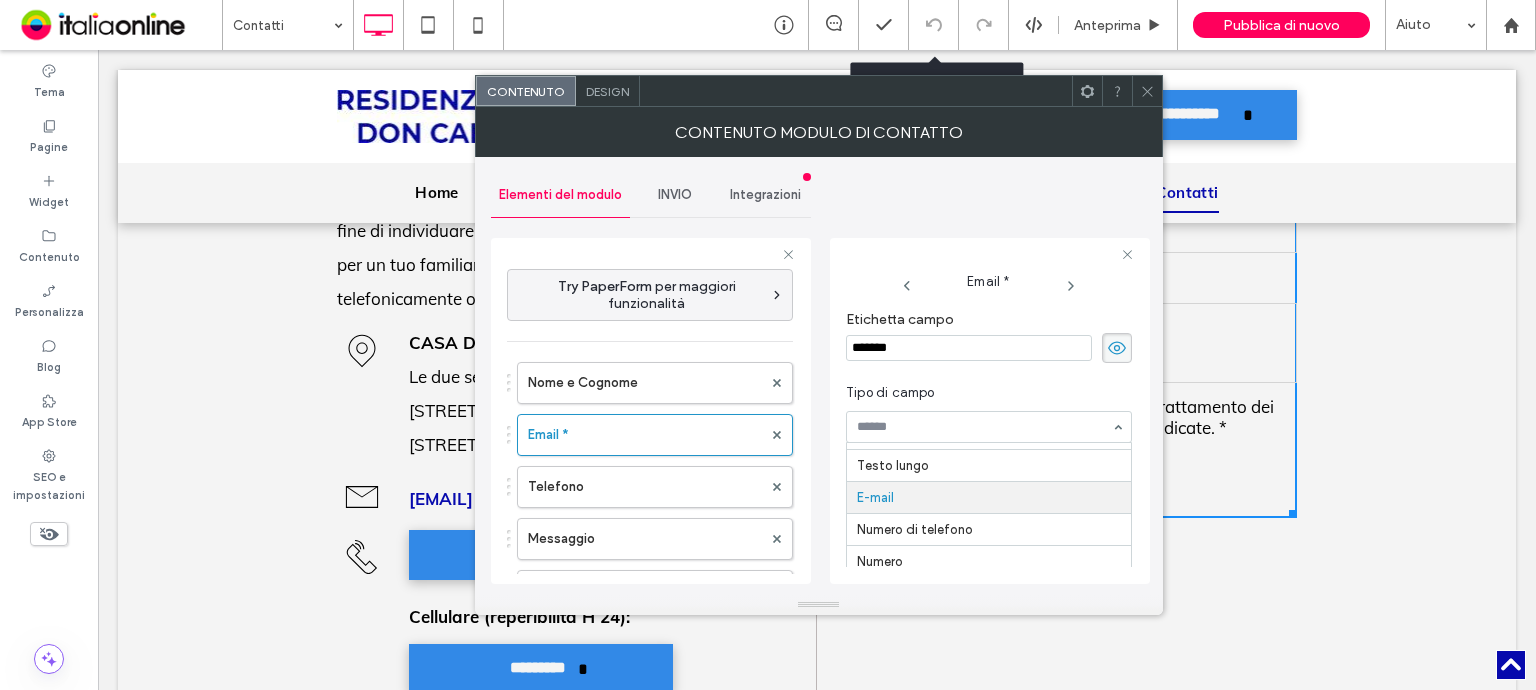 click at bounding box center [984, 427] 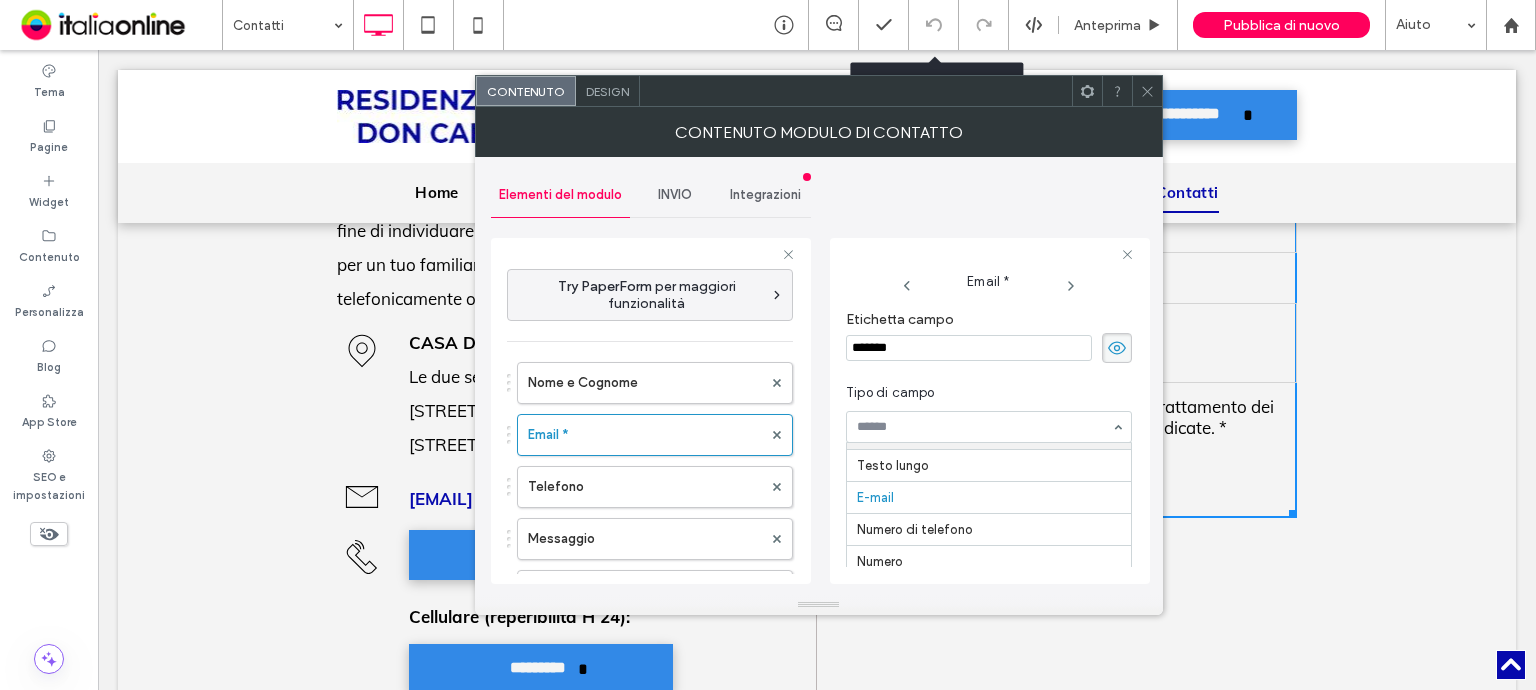 click 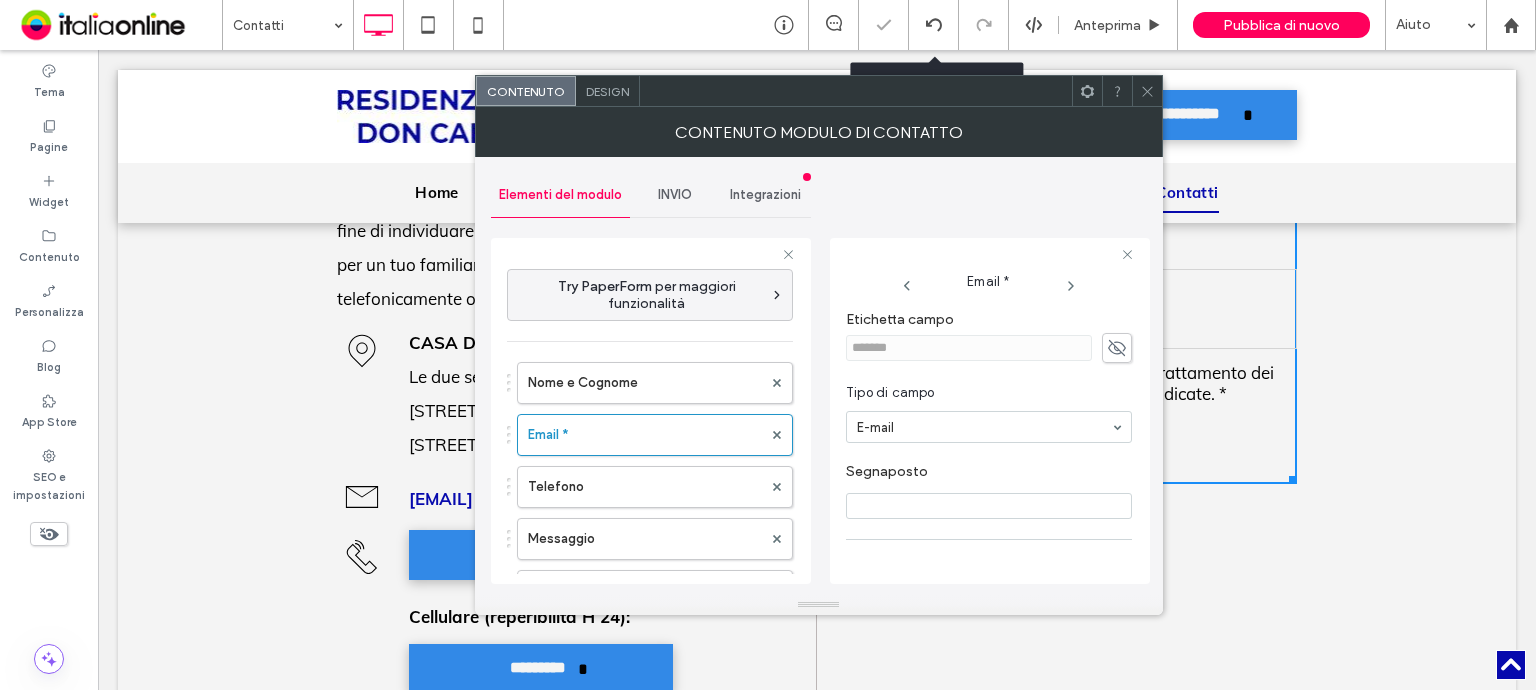 click 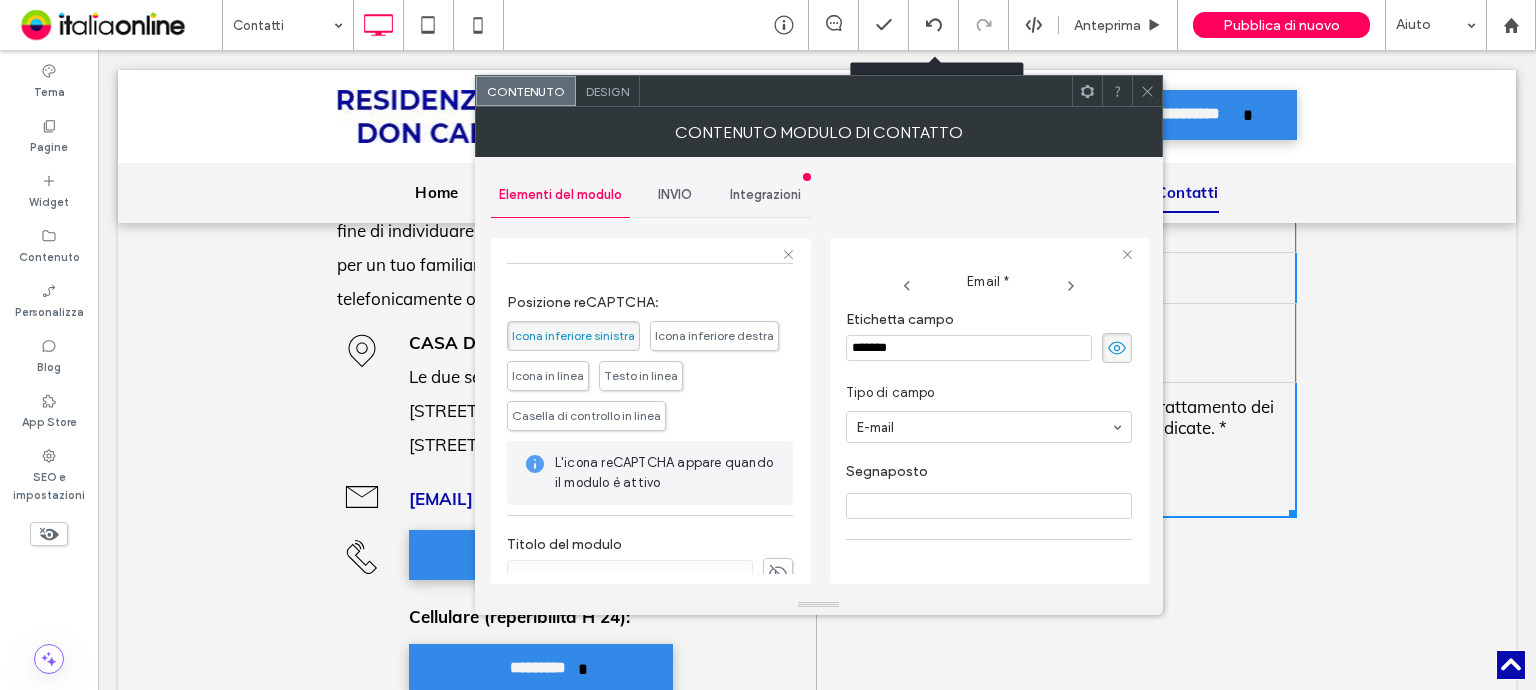 scroll, scrollTop: 526, scrollLeft: 0, axis: vertical 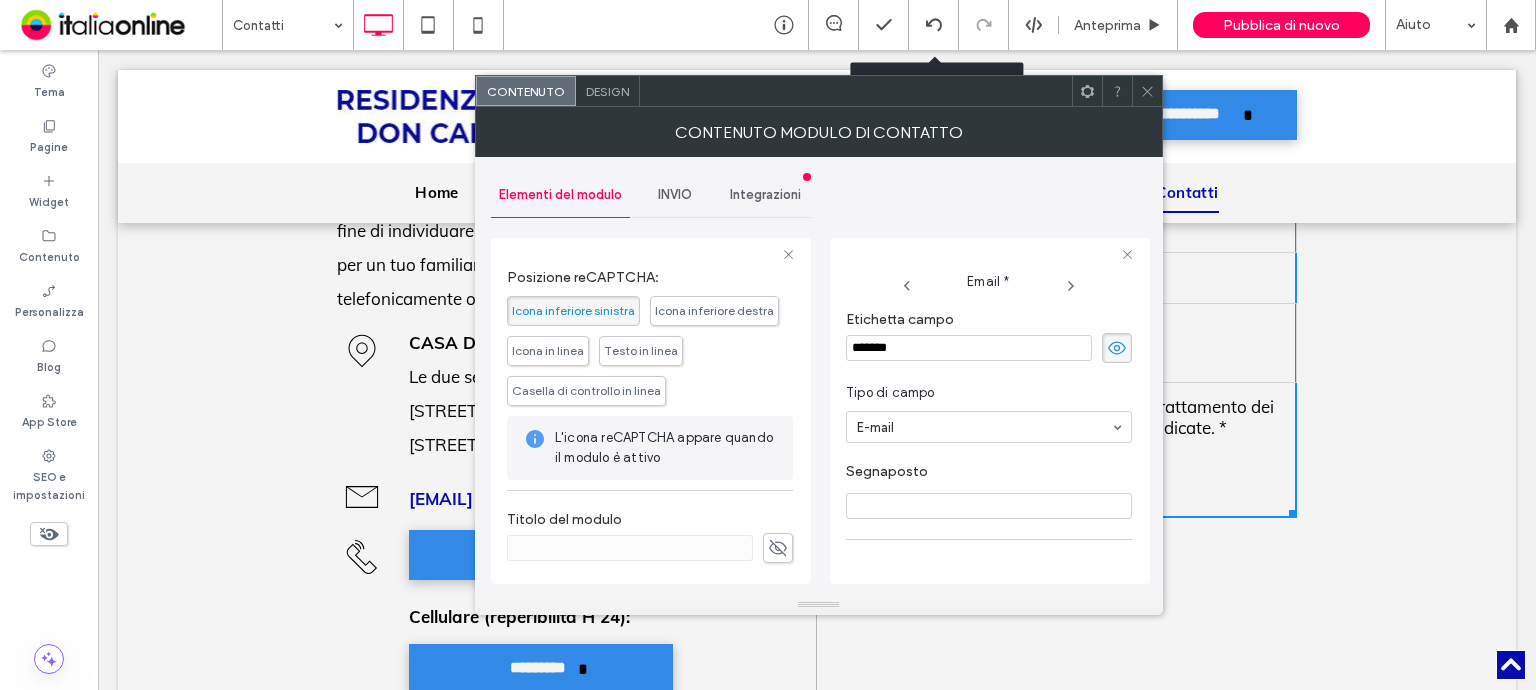 click on "INVIO" at bounding box center (675, 195) 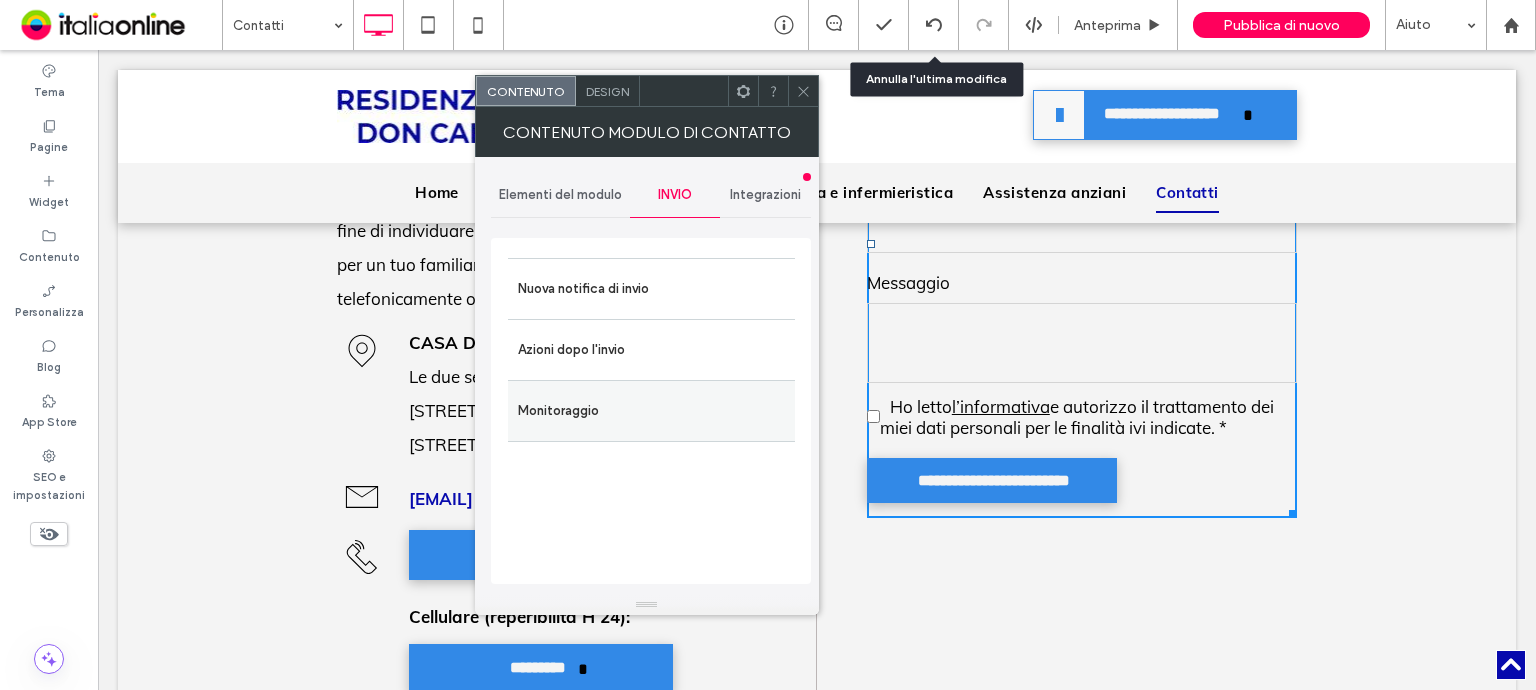 click on "Monitoraggio" at bounding box center [651, 411] 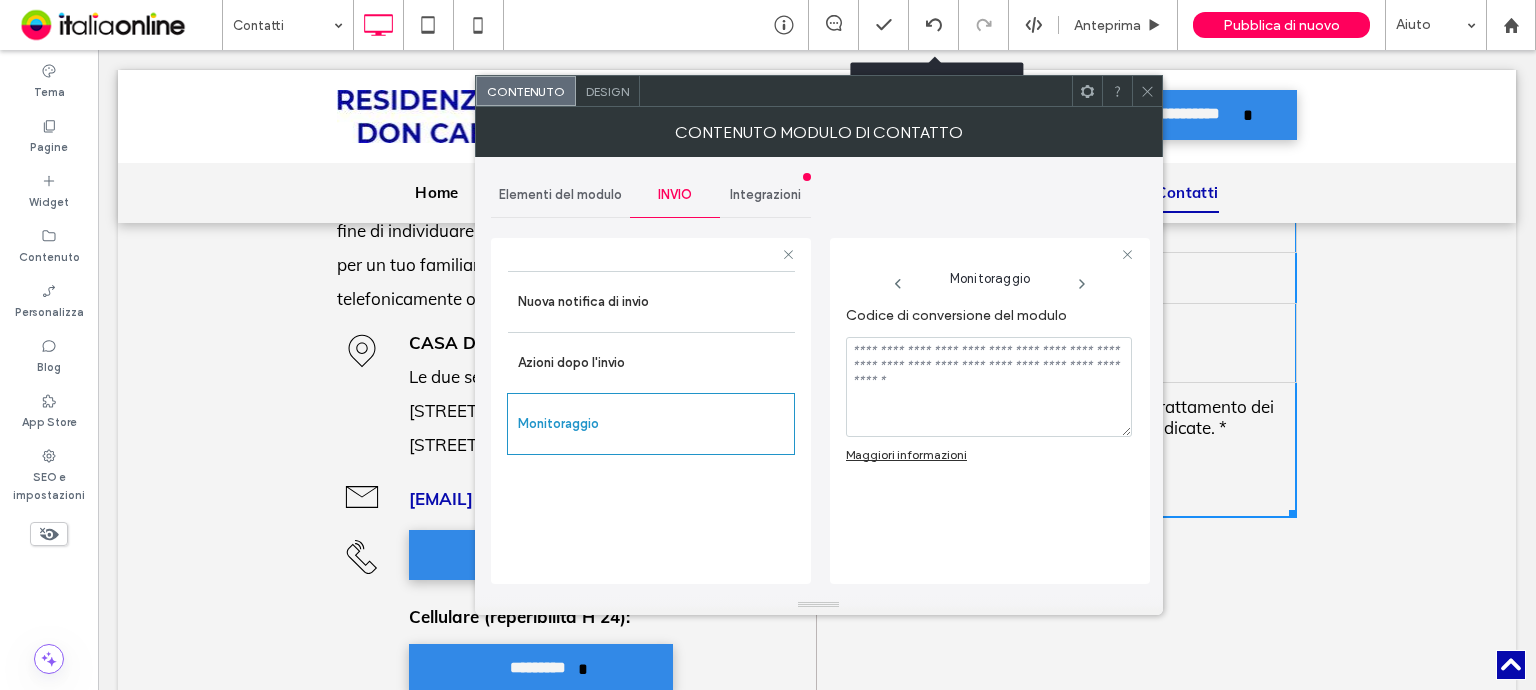 click on "Integrazioni" at bounding box center [765, 195] 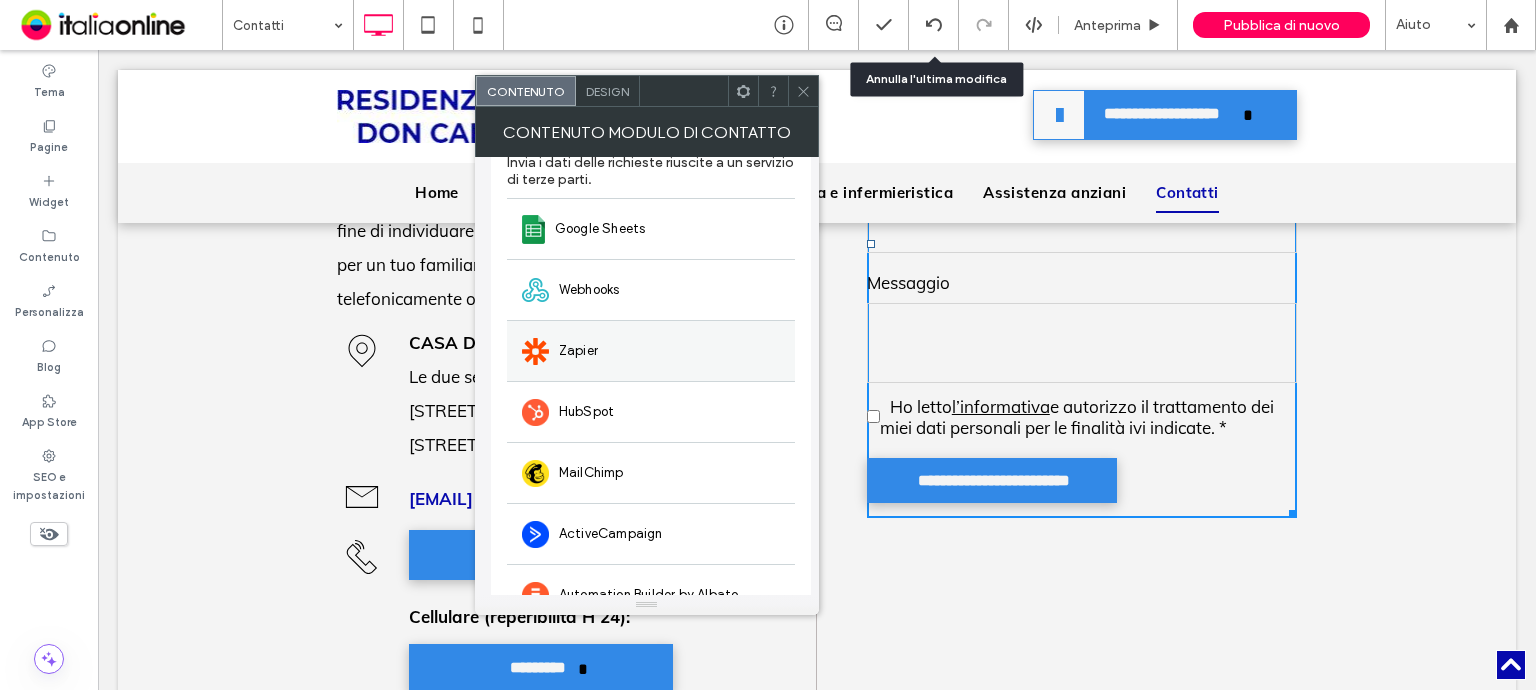 scroll, scrollTop: 153, scrollLeft: 0, axis: vertical 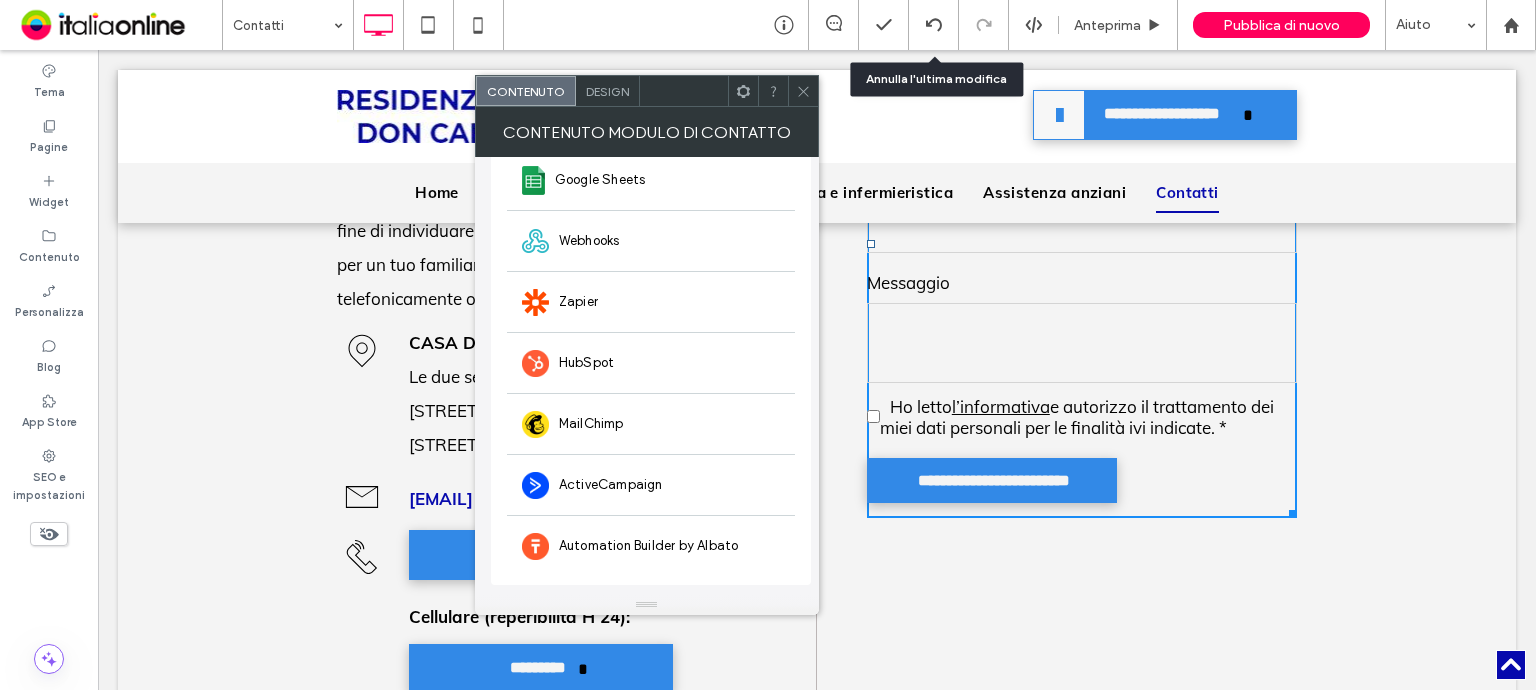 click on "Design" at bounding box center [608, 91] 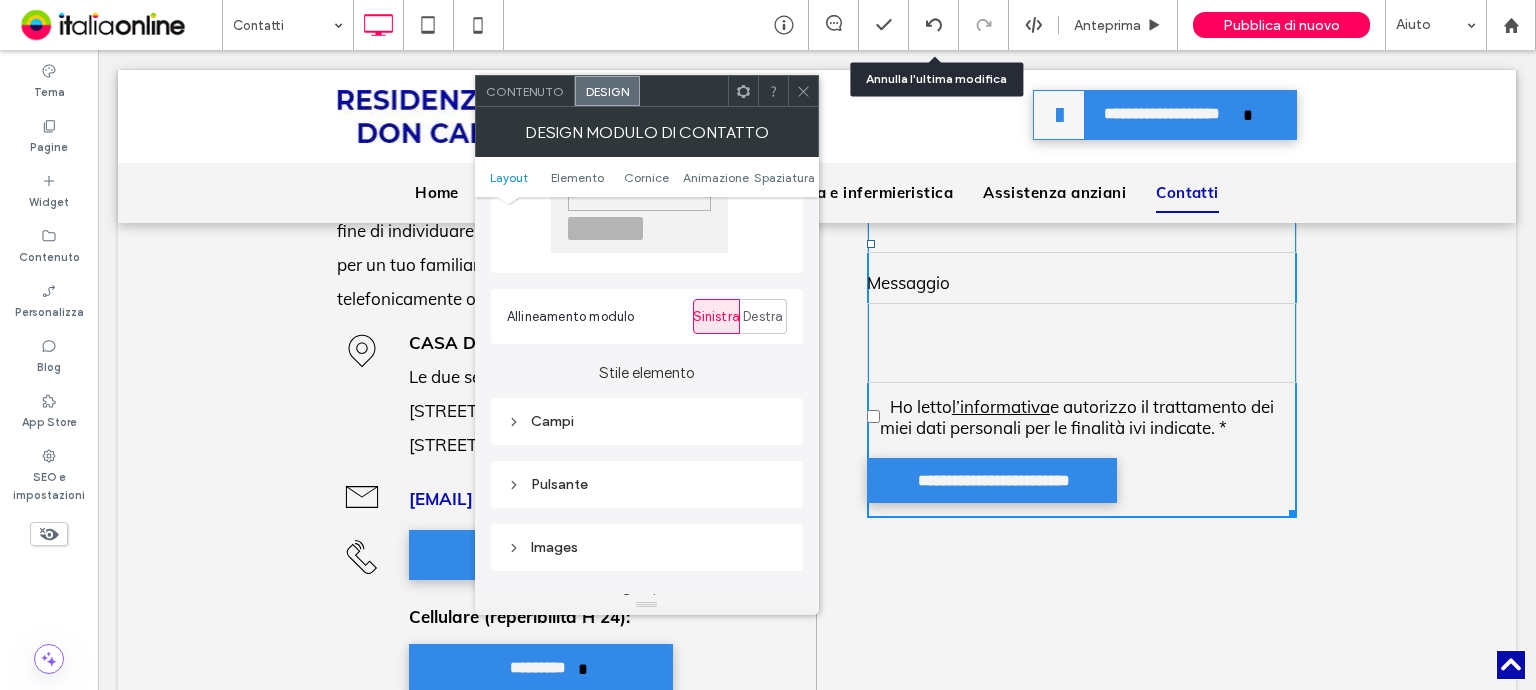 scroll, scrollTop: 0, scrollLeft: 0, axis: both 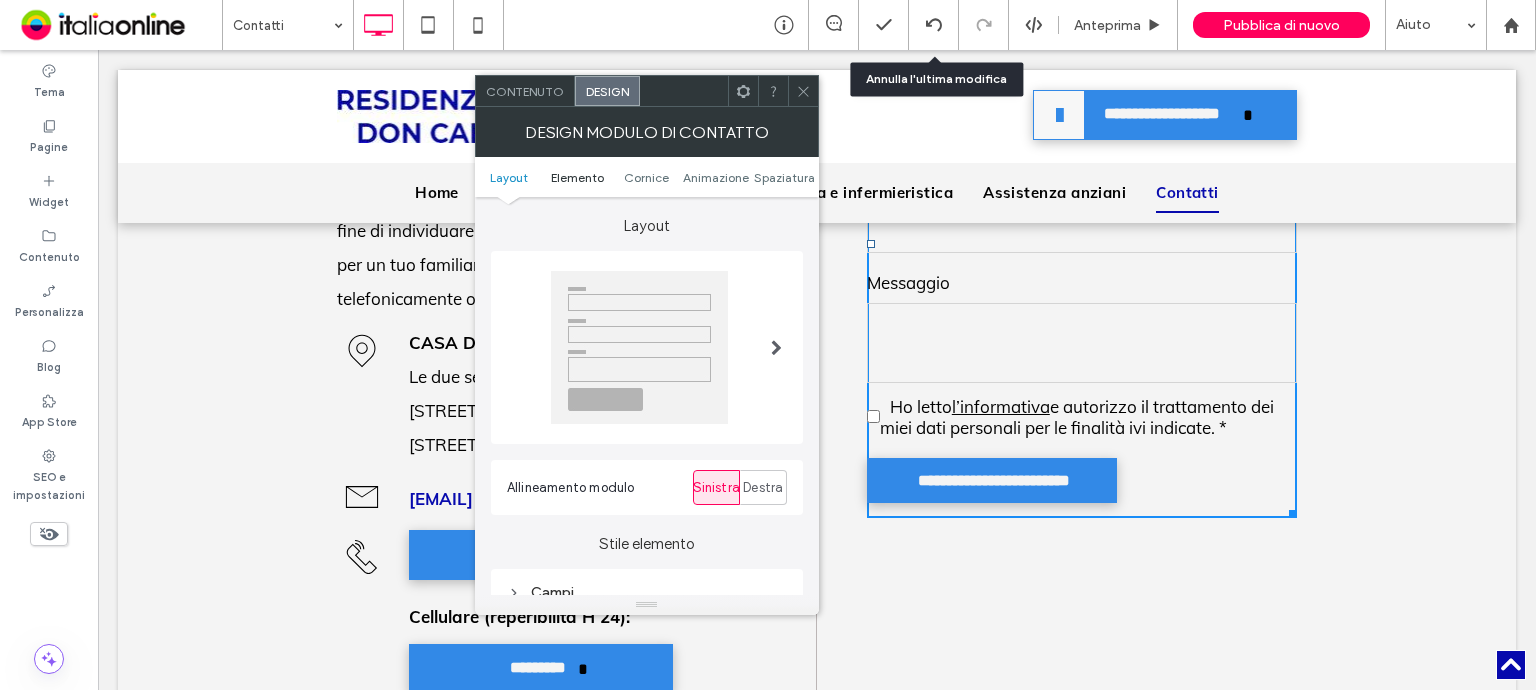 click on "Elemento" at bounding box center [577, 177] 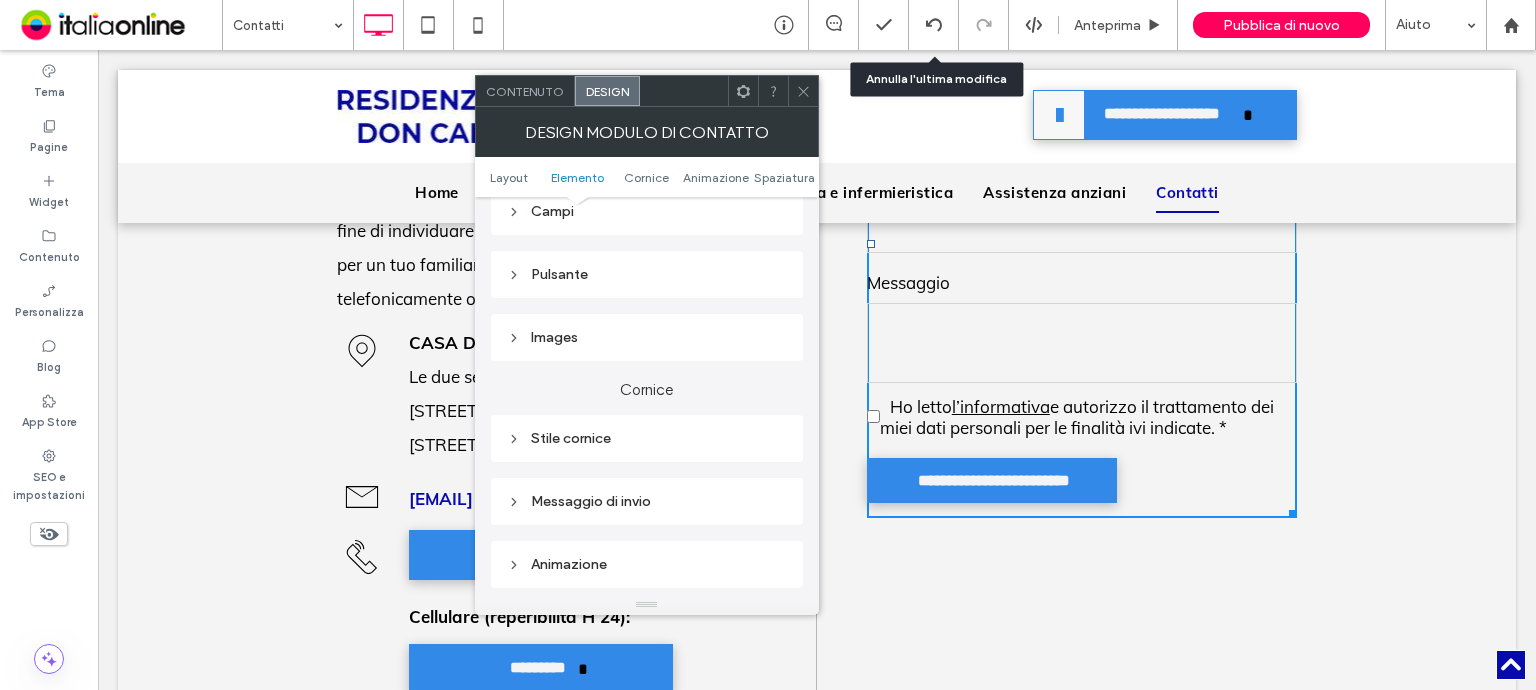 scroll, scrollTop: 417, scrollLeft: 0, axis: vertical 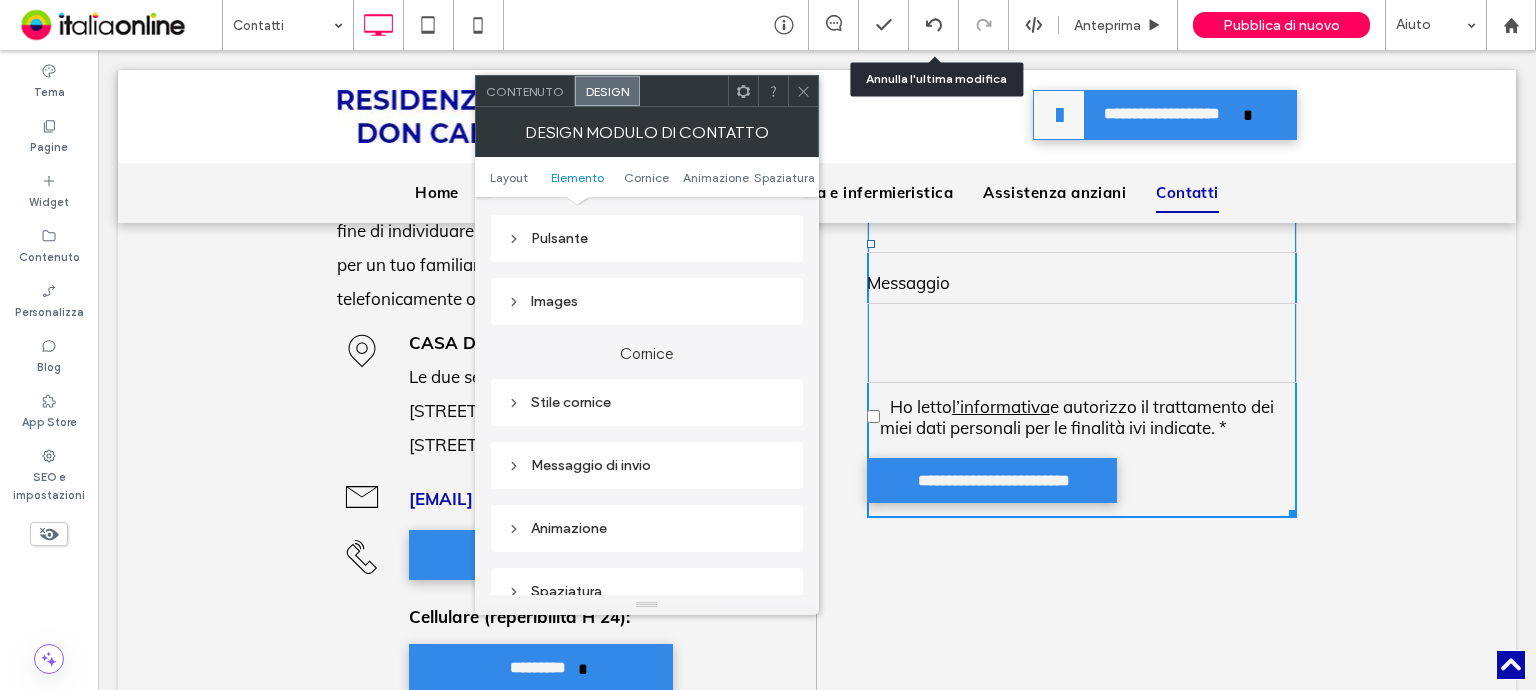 drag, startPoint x: 764, startPoint y: 93, endPoint x: 740, endPoint y: 90, distance: 24.186773 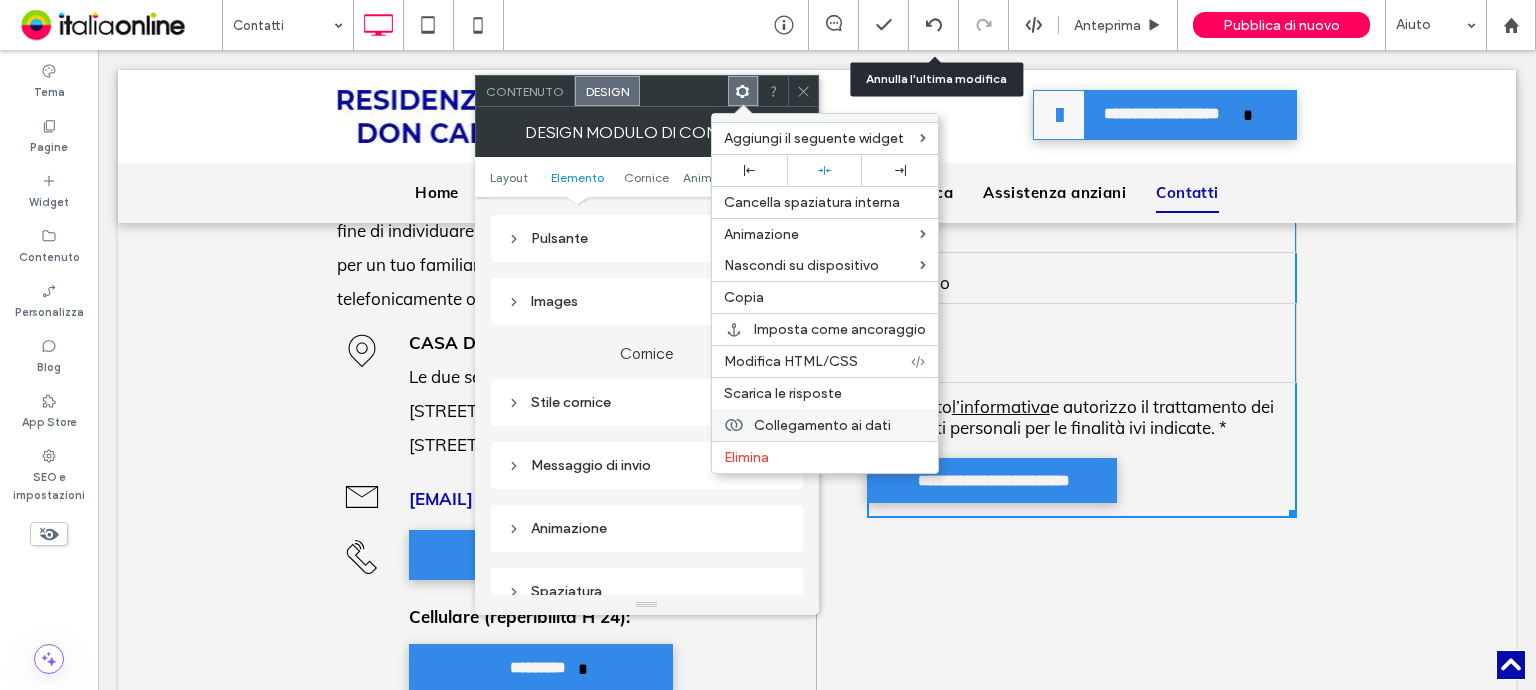 click on "Collegamento ai dati" at bounding box center (822, 425) 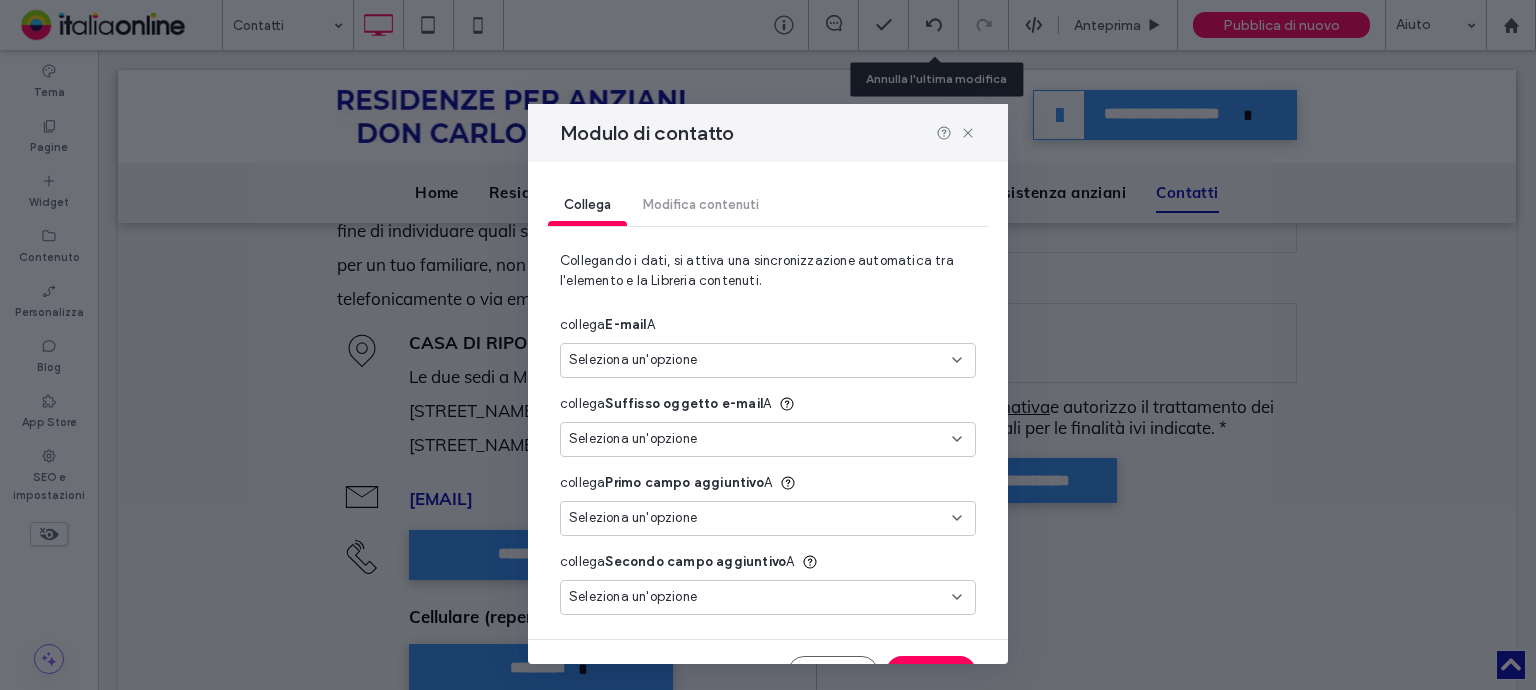 scroll, scrollTop: 40, scrollLeft: 0, axis: vertical 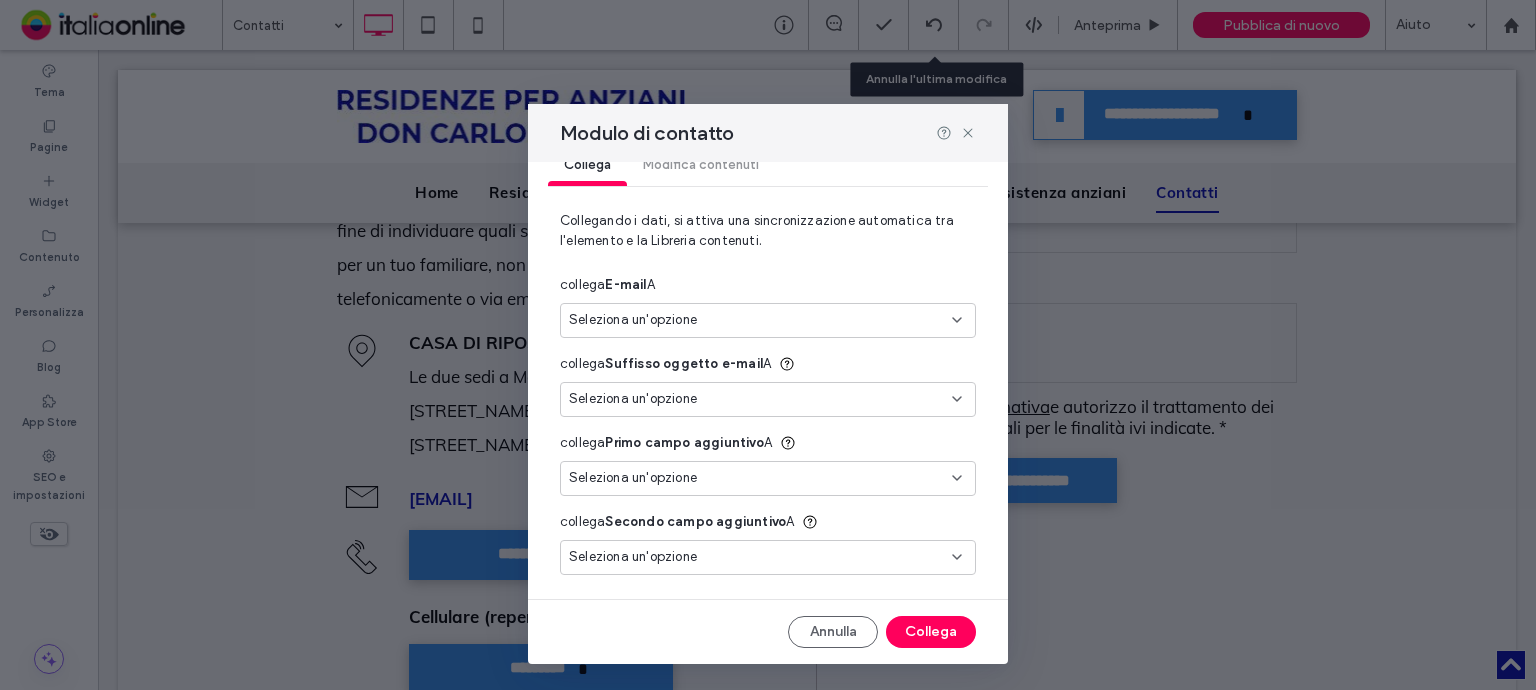 click on "Seleziona un'opzione" at bounding box center [756, 320] 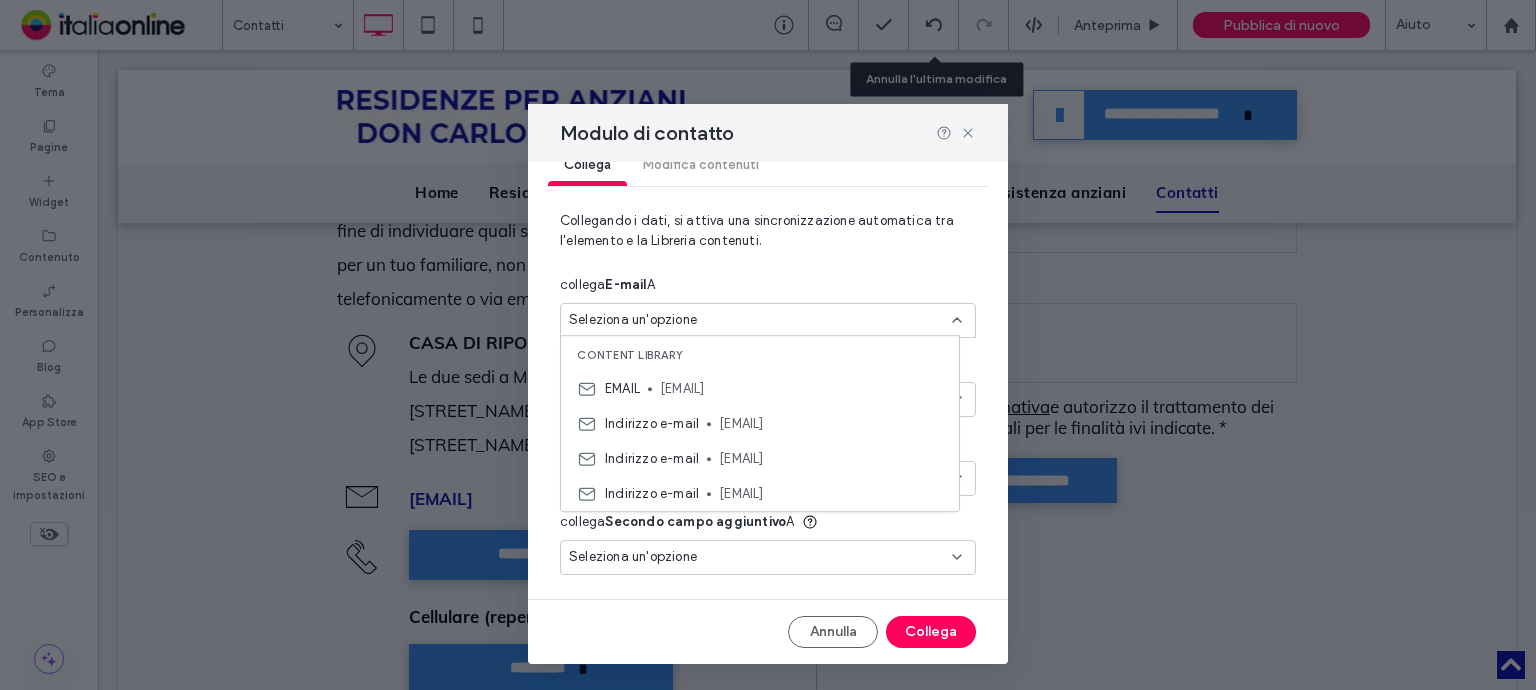 click on "Seleziona un'opzione" at bounding box center (756, 320) 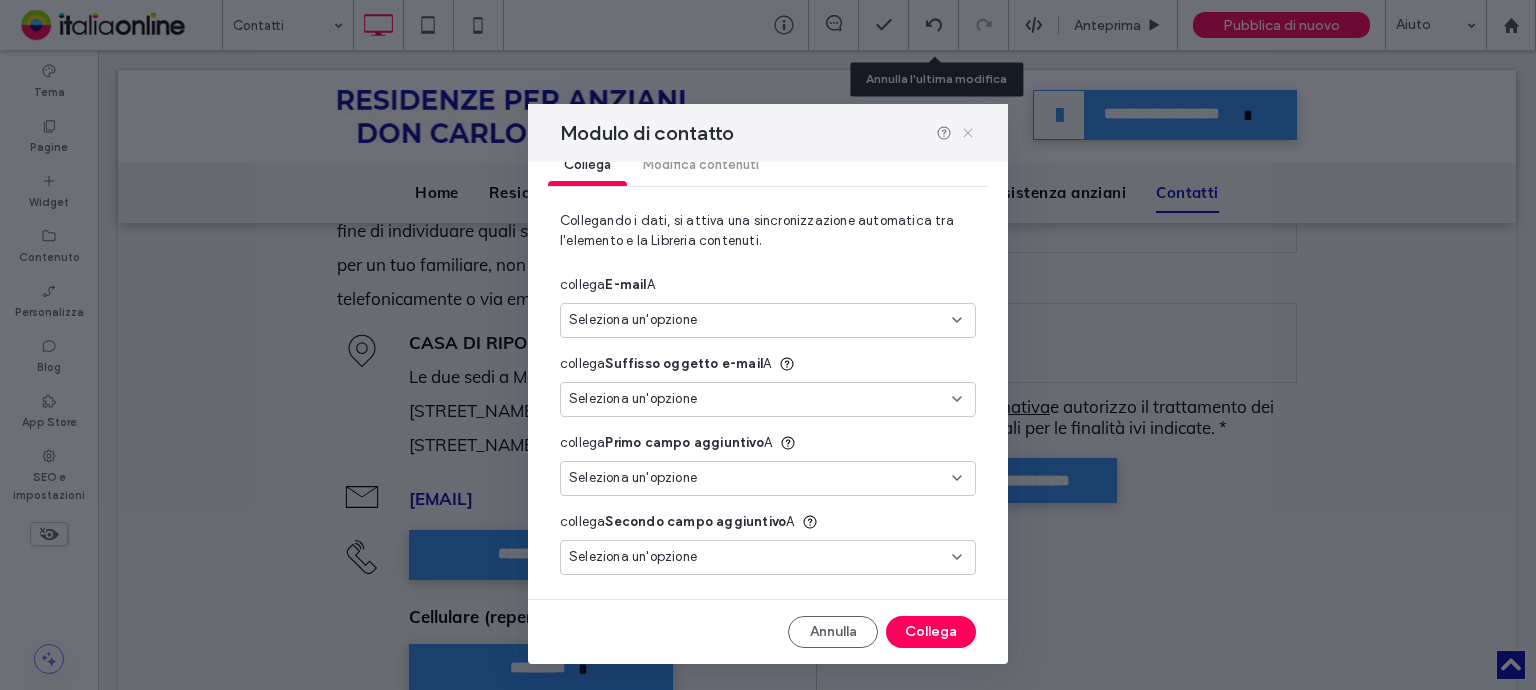 click 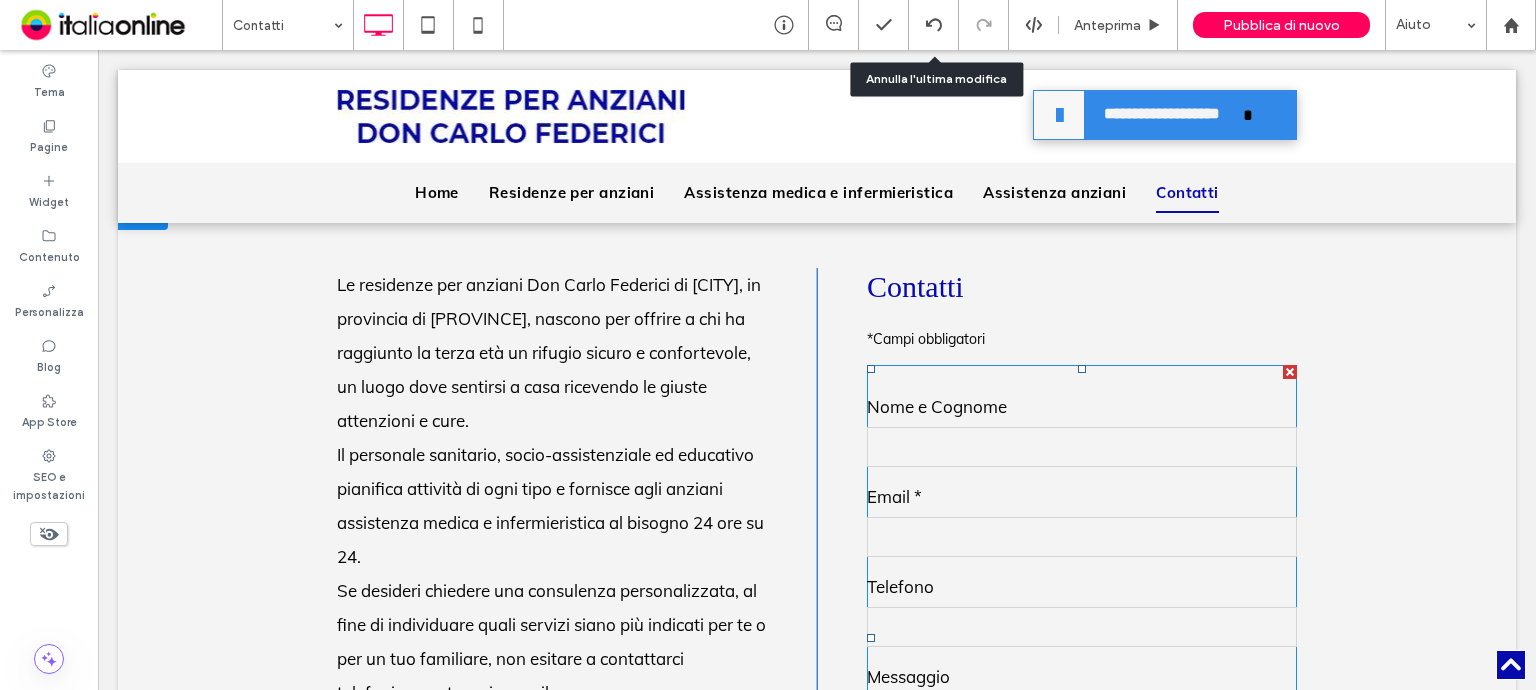 scroll, scrollTop: 479, scrollLeft: 0, axis: vertical 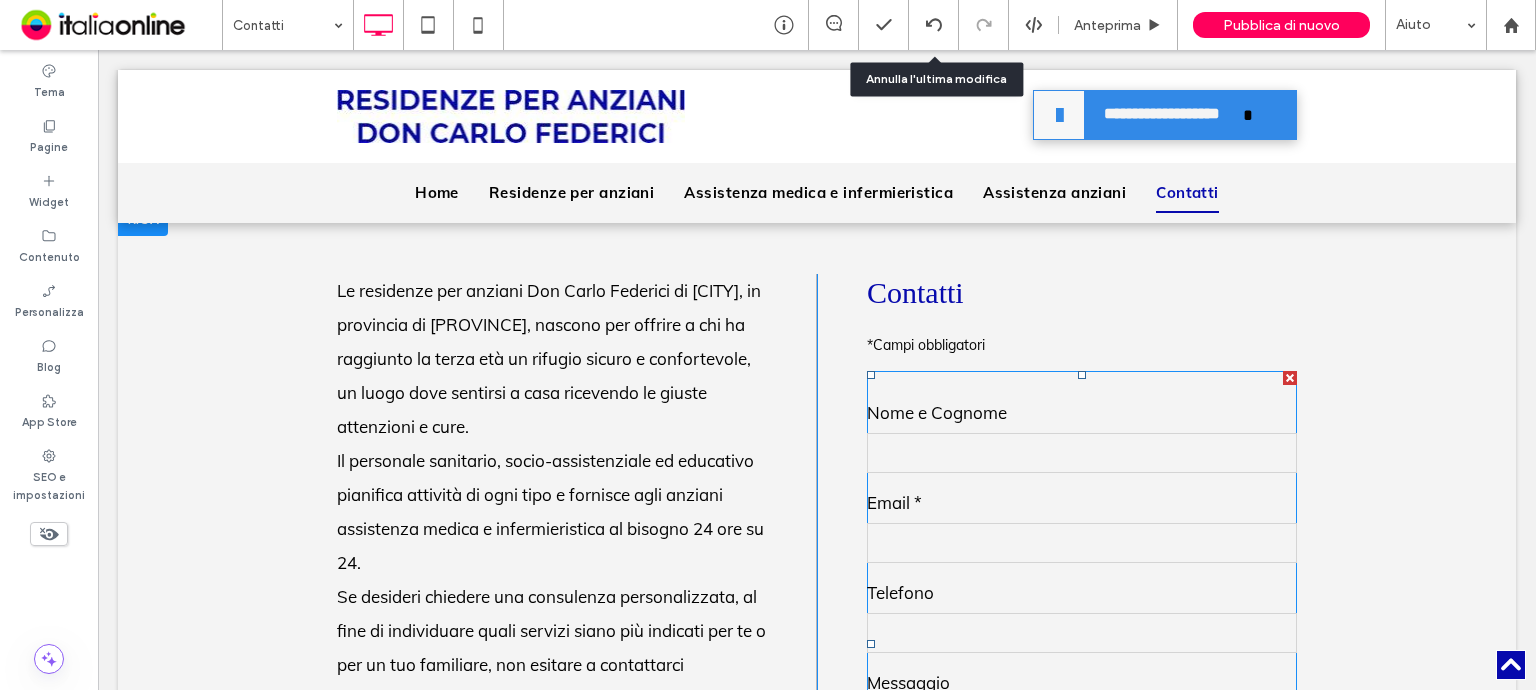 click at bounding box center (1082, 453) 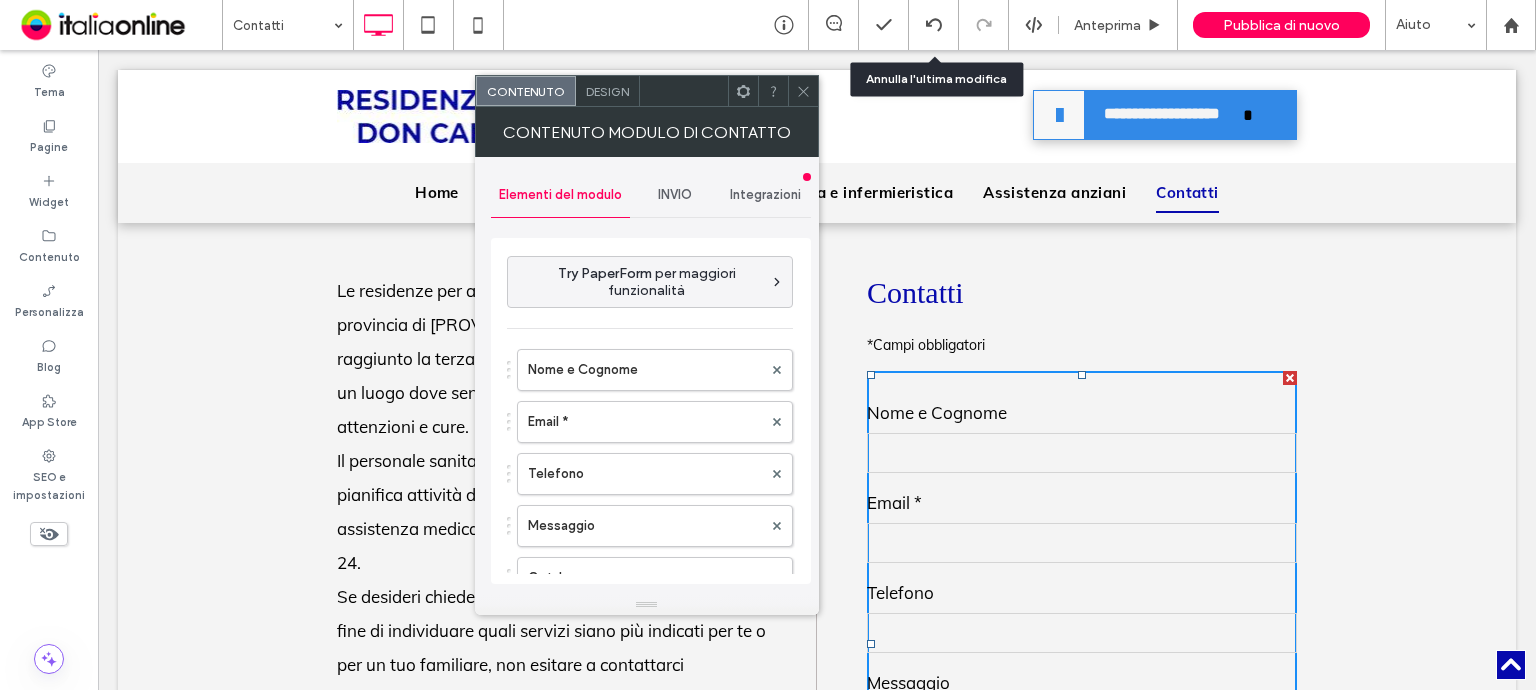 click on "INVIO" at bounding box center [675, 195] 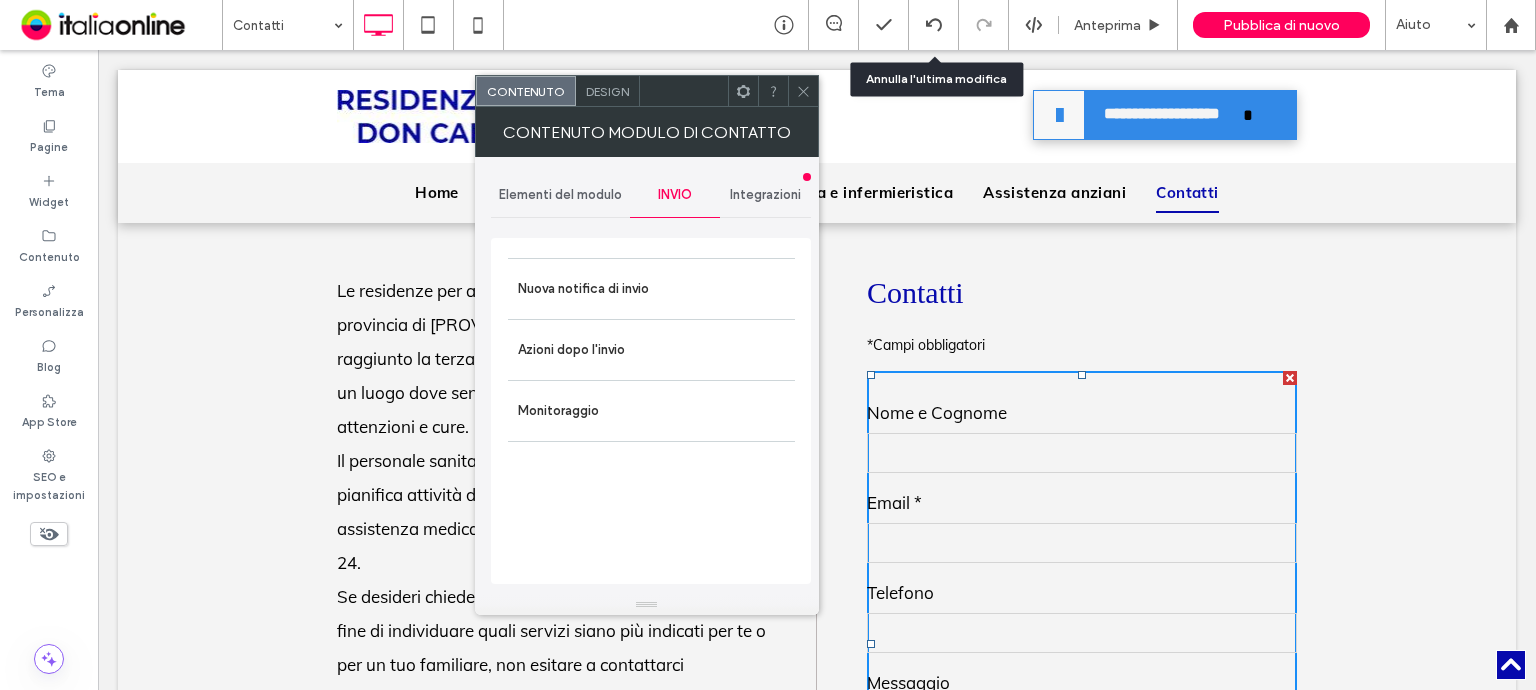 click on "Design" at bounding box center (608, 91) 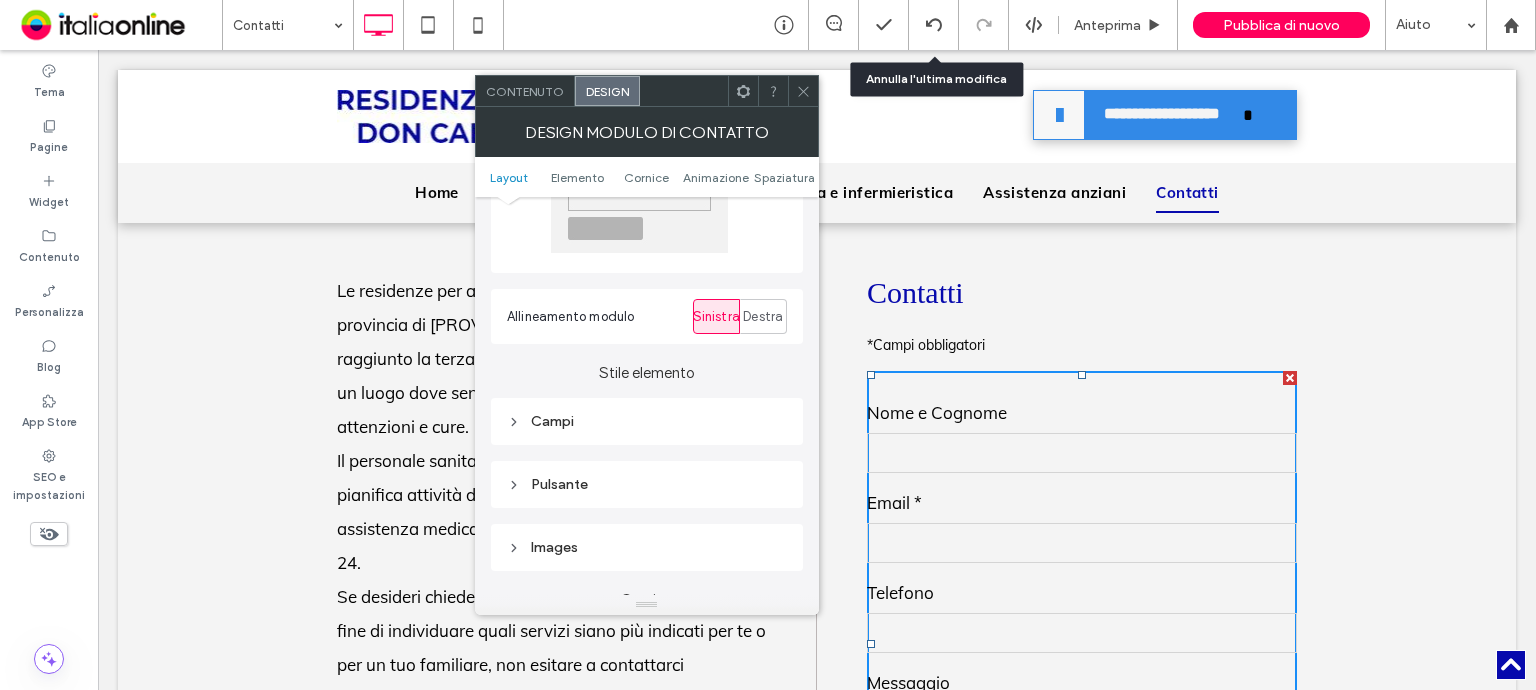 scroll, scrollTop: 0, scrollLeft: 0, axis: both 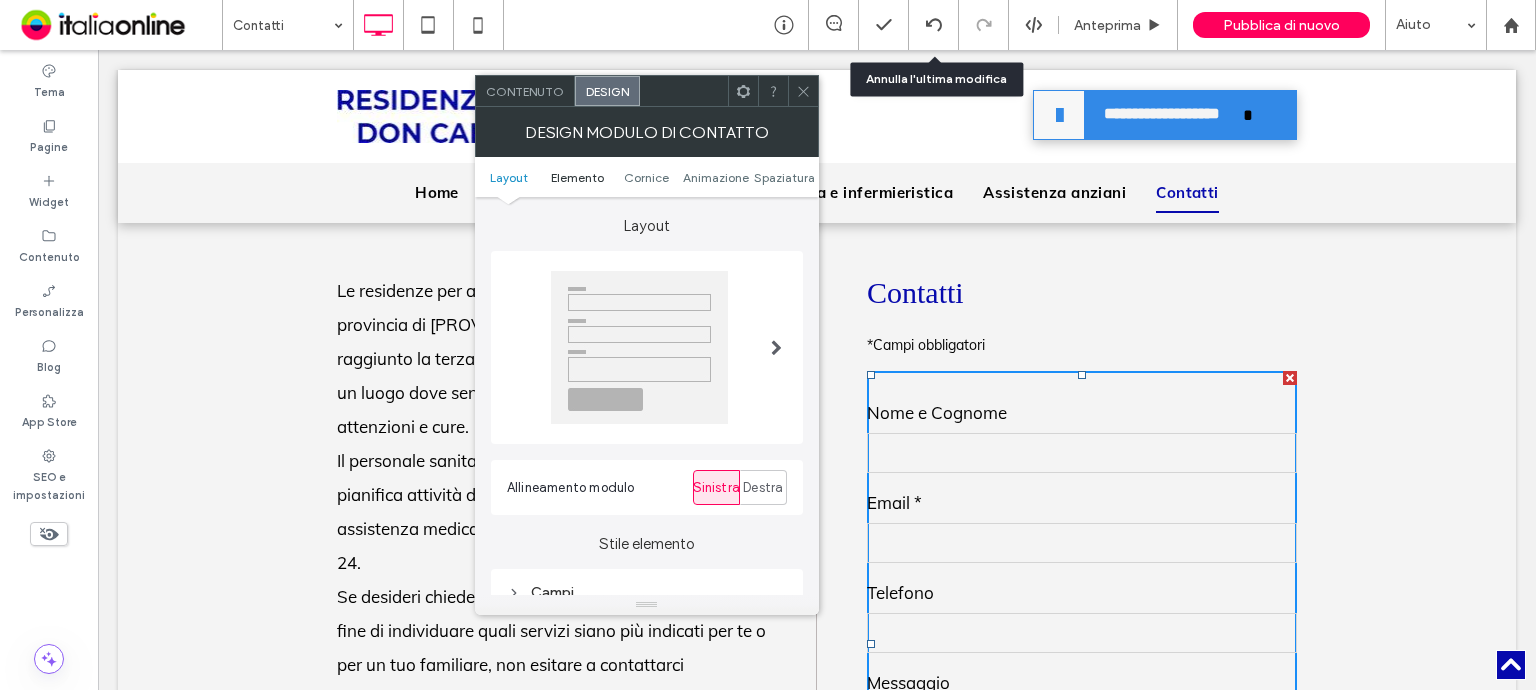 click on "Elemento" at bounding box center (577, 177) 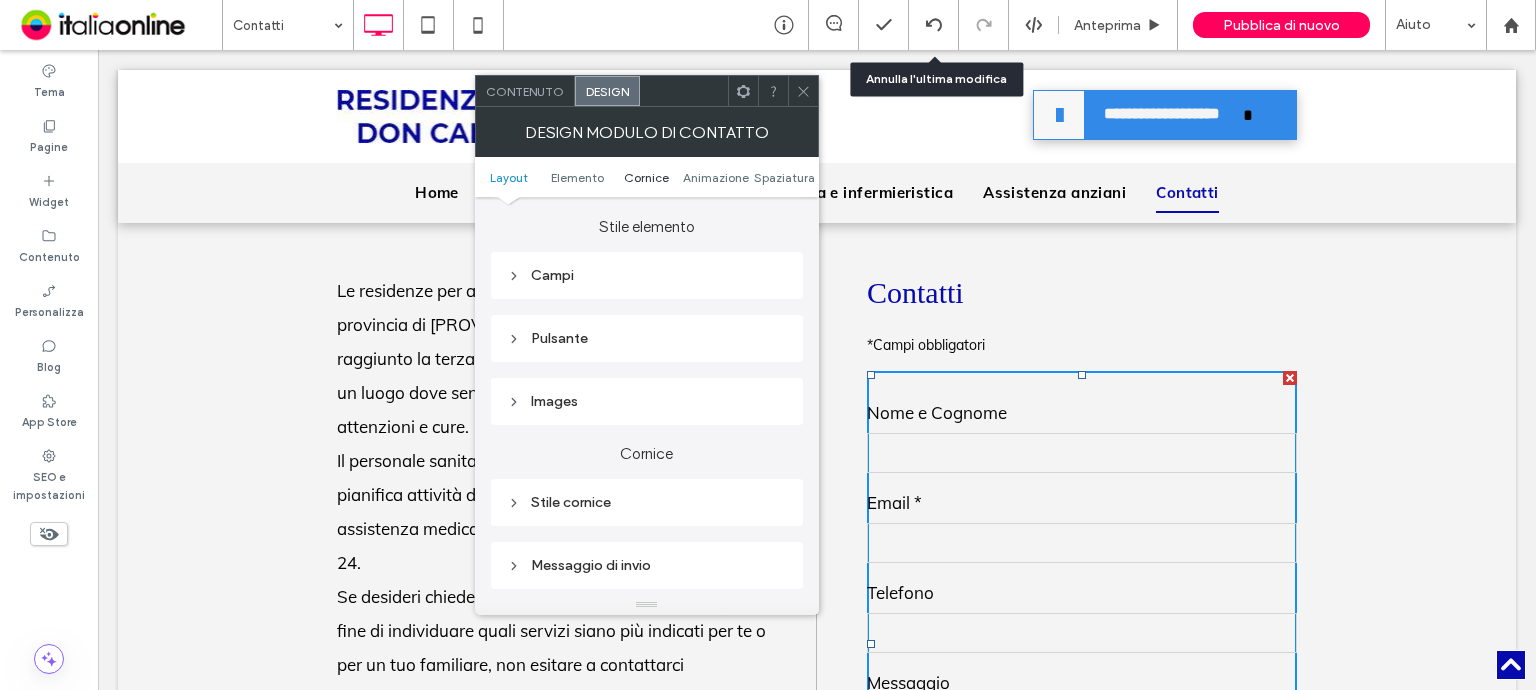 click on "Cornice" at bounding box center (646, 177) 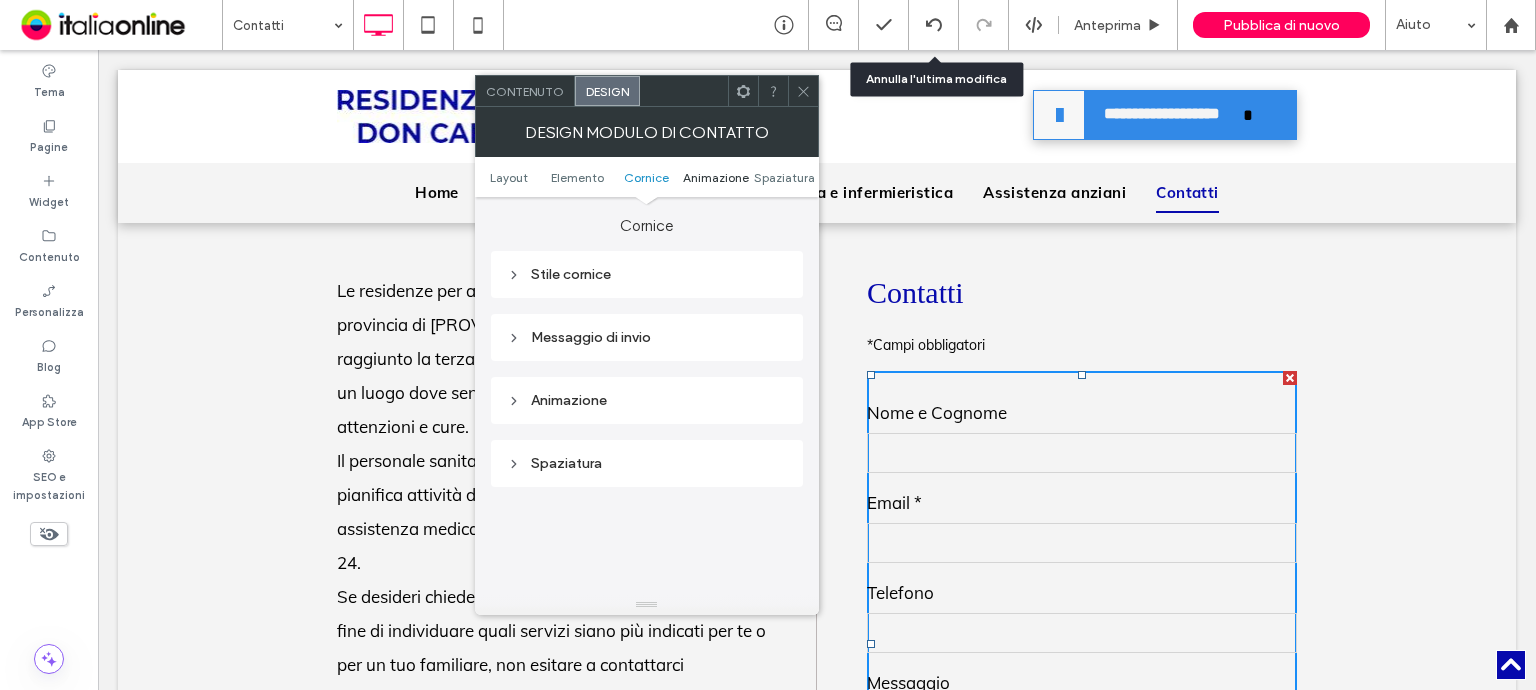 click on "Animazione" at bounding box center [716, 177] 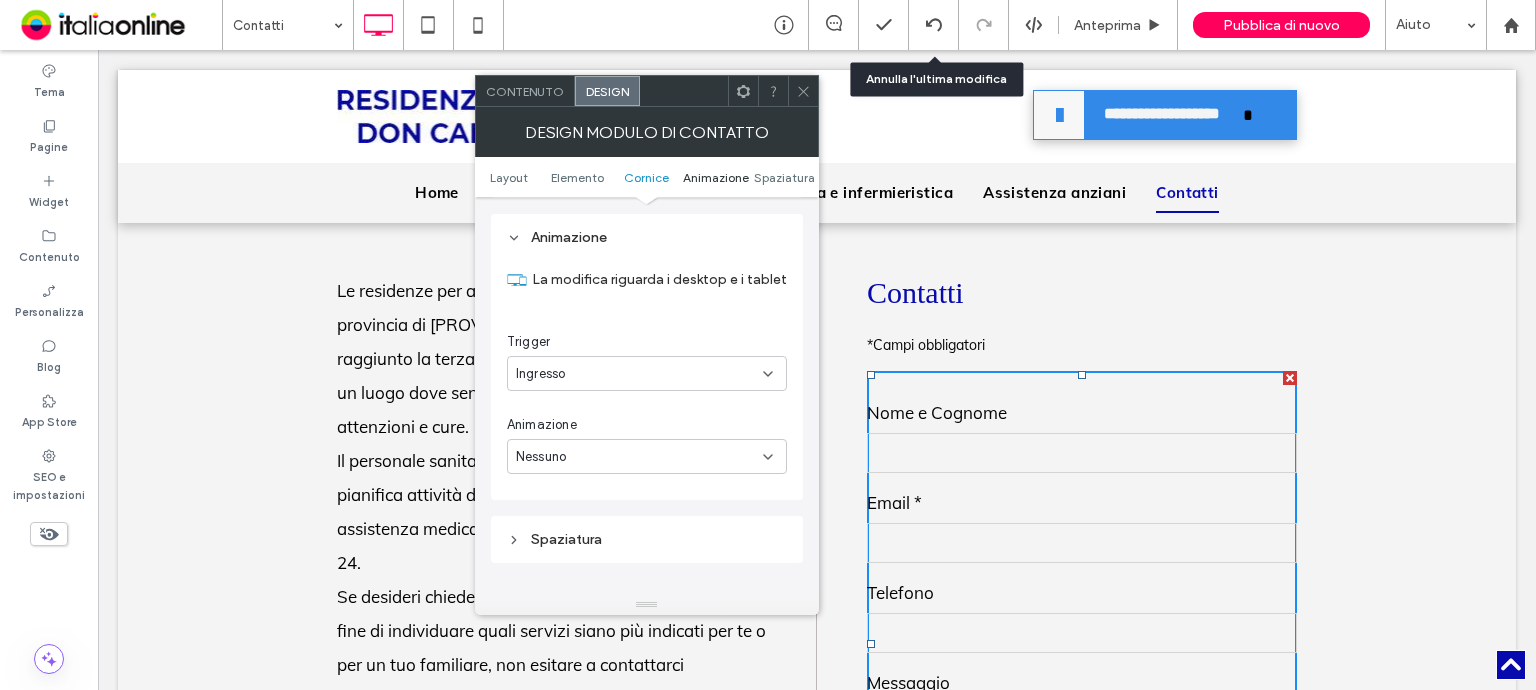 scroll, scrollTop: 709, scrollLeft: 0, axis: vertical 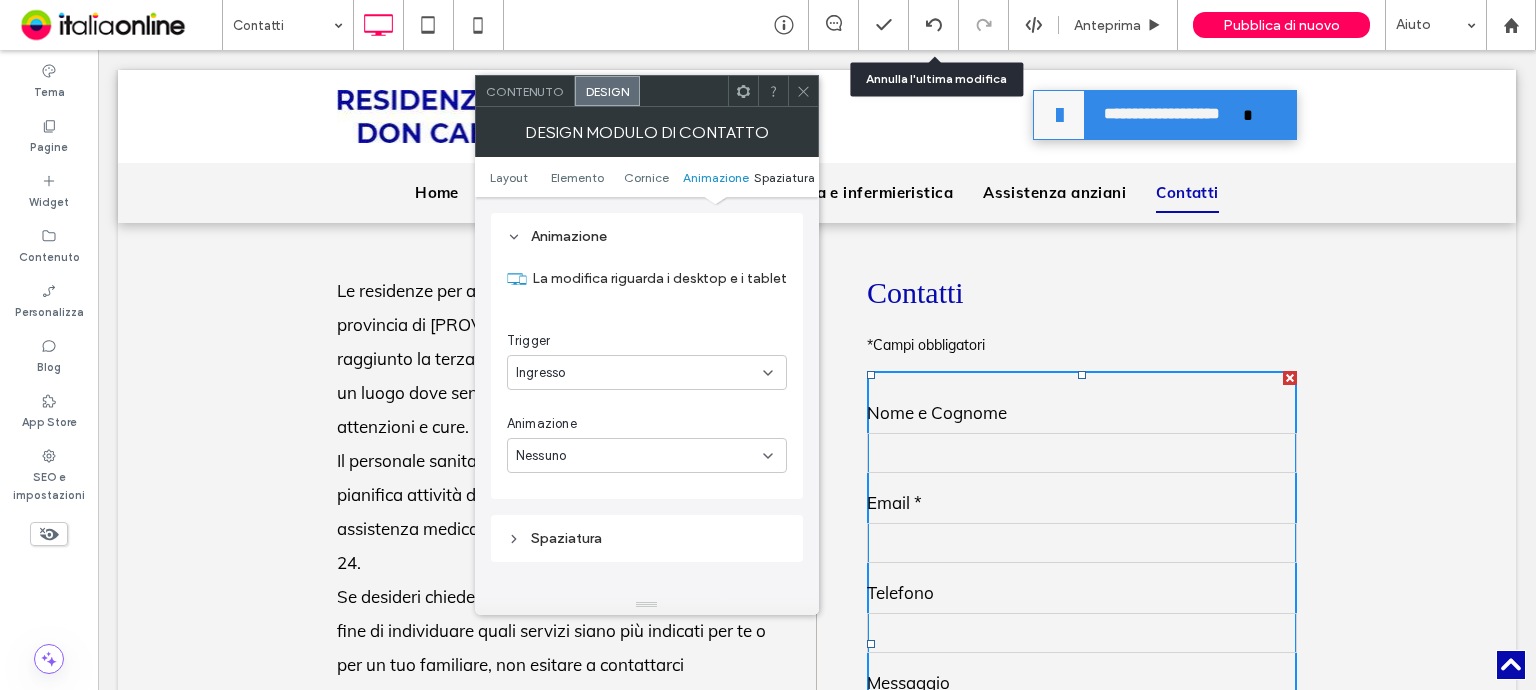 click on "Spaziatura" at bounding box center (784, 177) 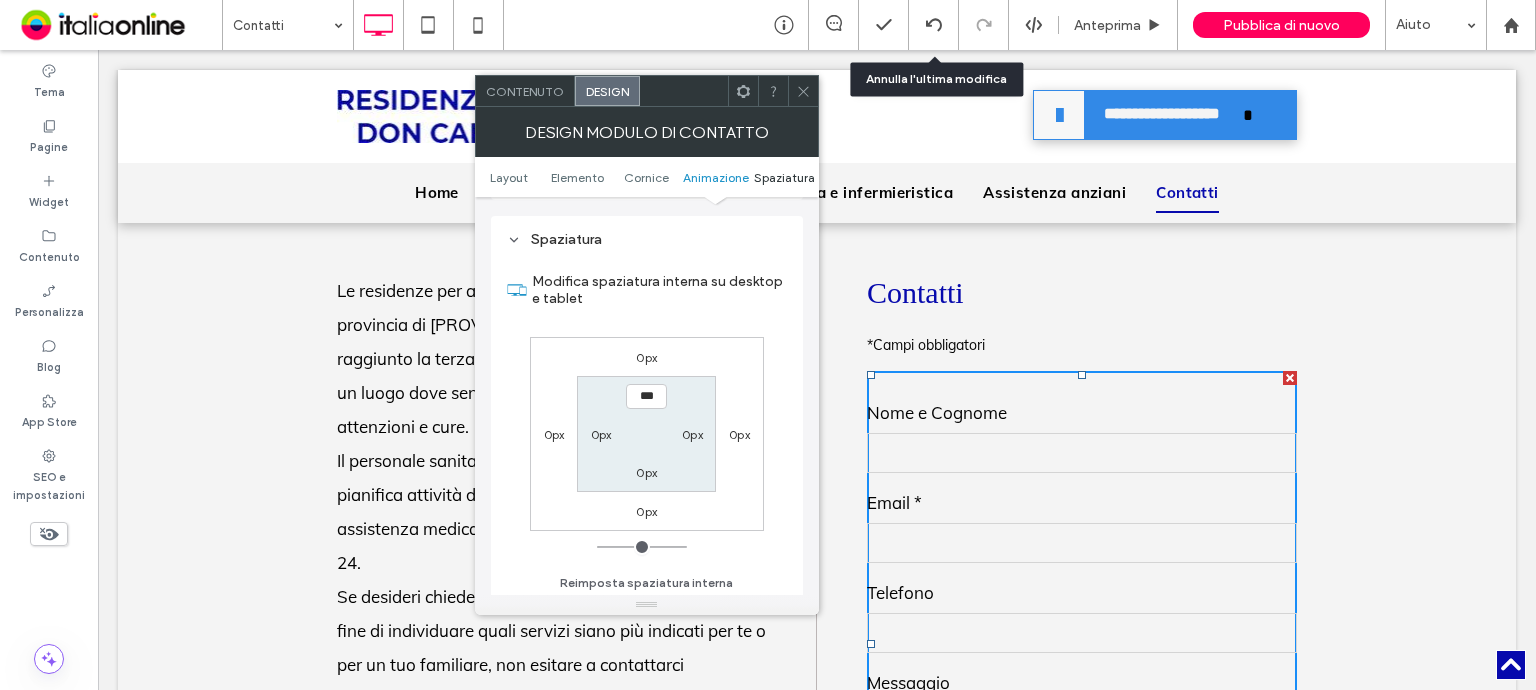 scroll, scrollTop: 1010, scrollLeft: 0, axis: vertical 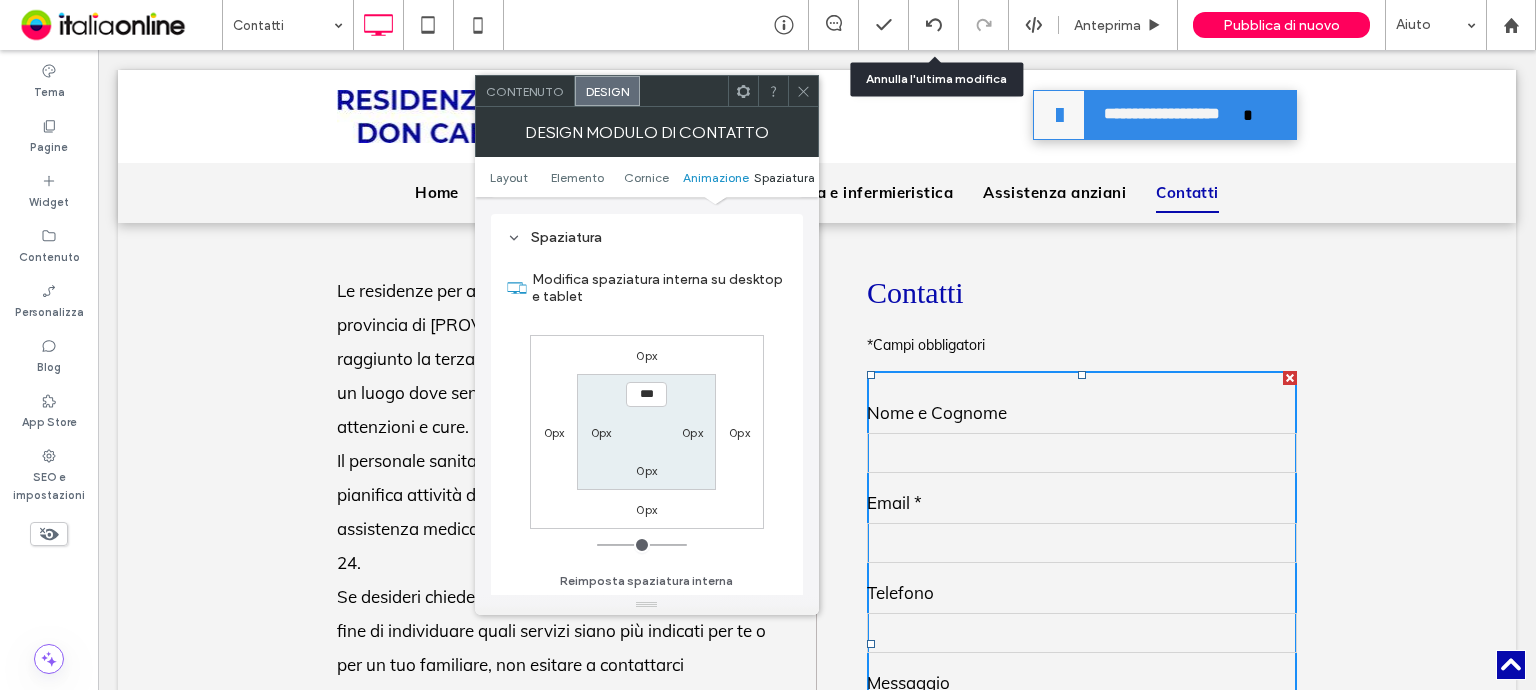 click on "Spaziatura" at bounding box center [784, 177] 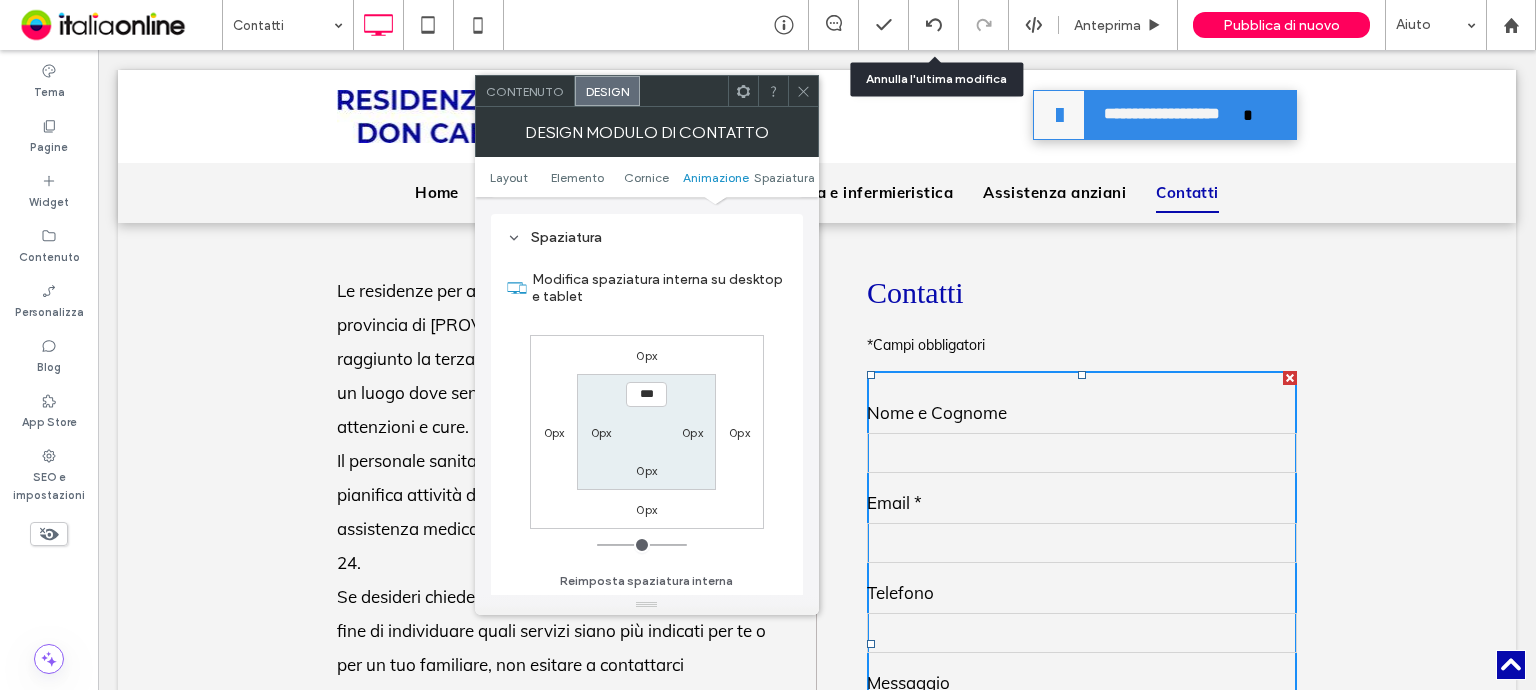 click on "Design modulo di contatto" at bounding box center [647, 132] 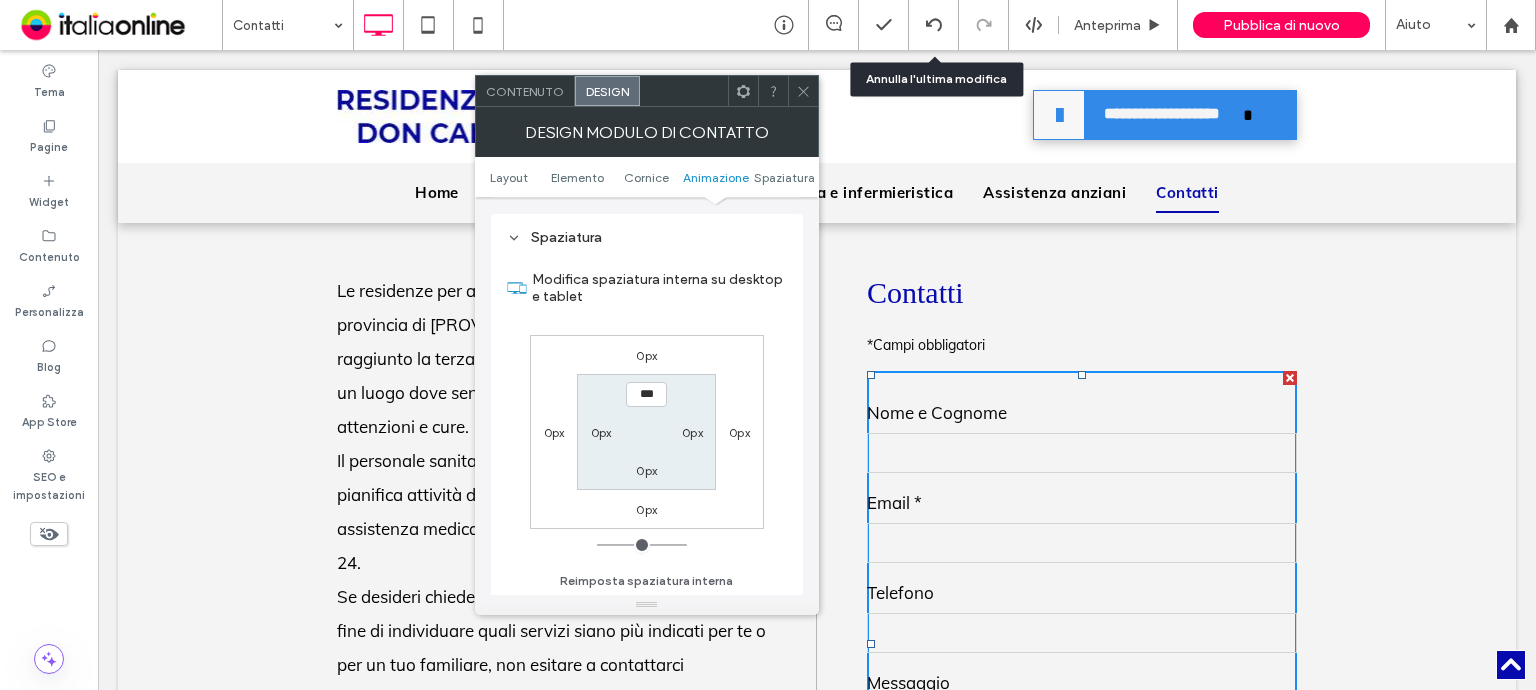 click on "Contenuto" at bounding box center [525, 91] 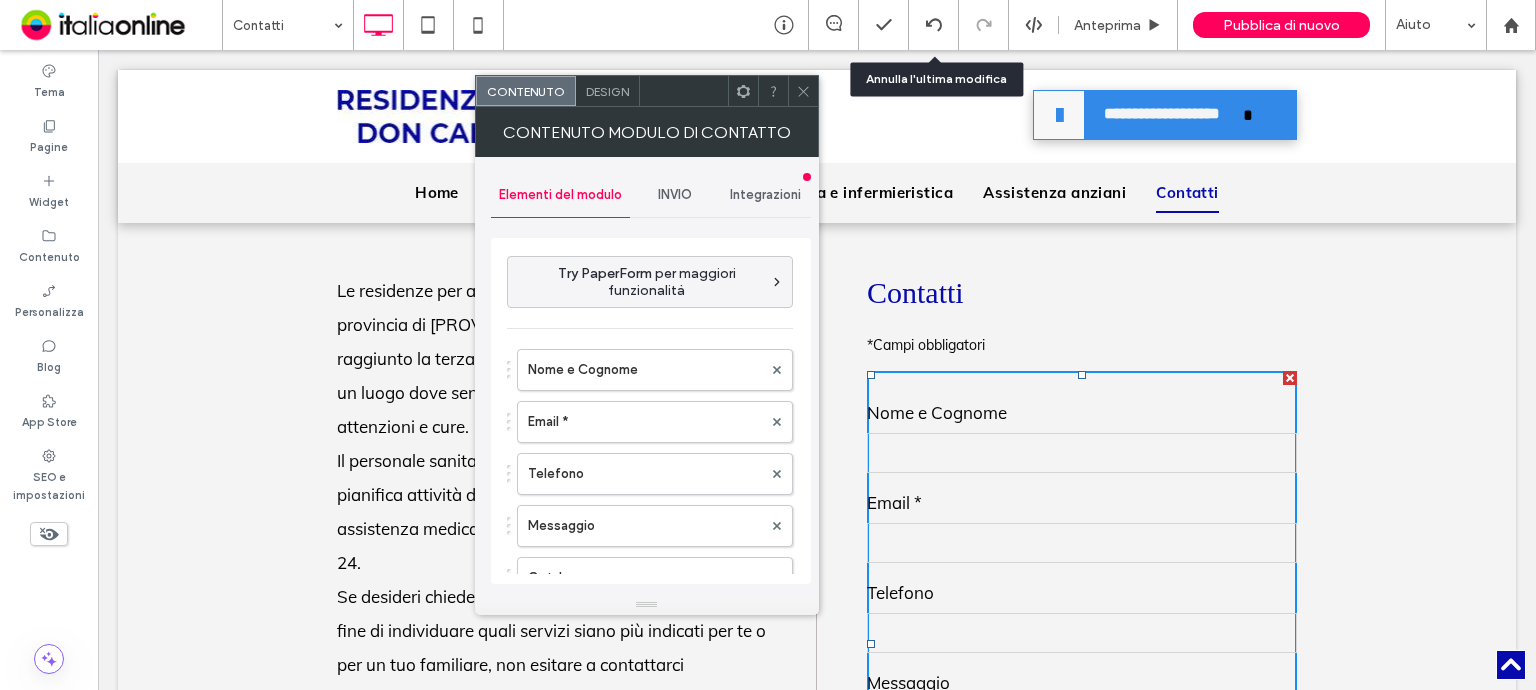click 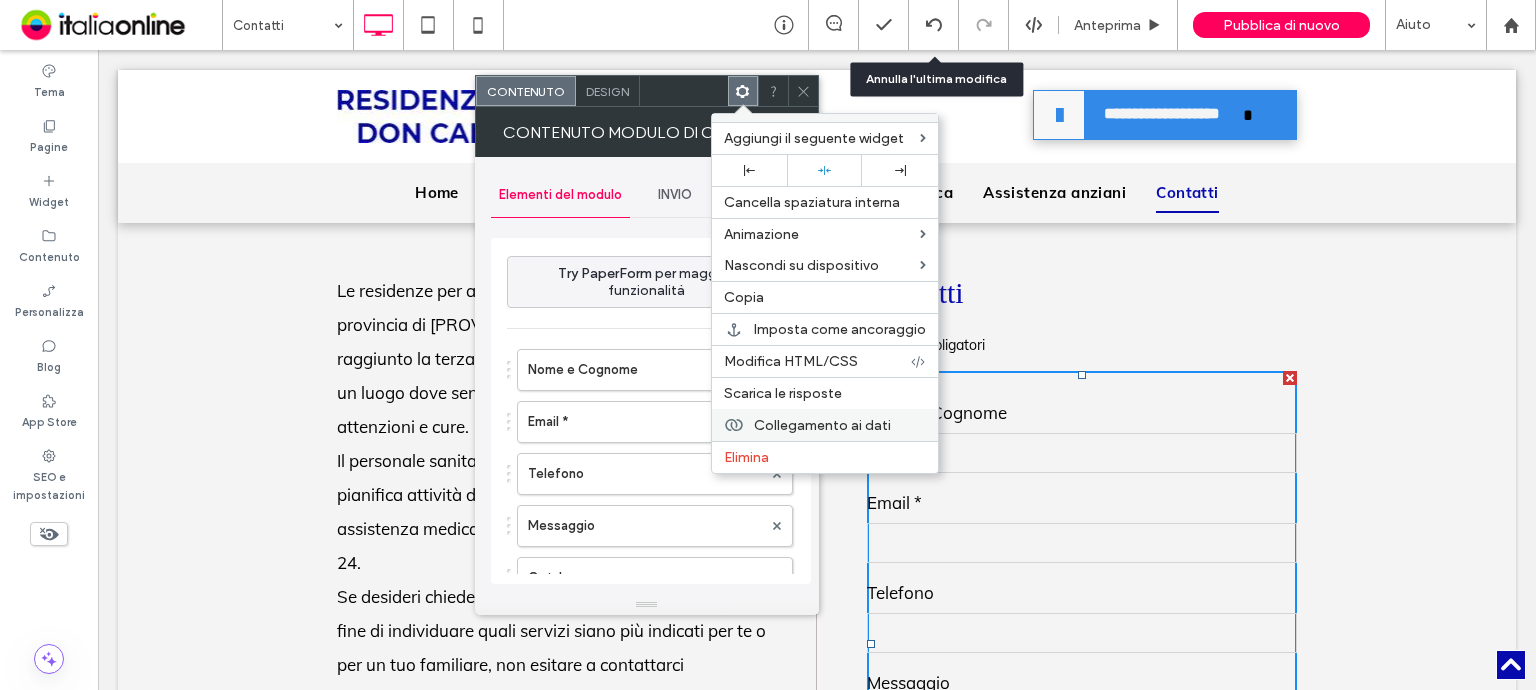 click on "Collegamento ai dati" at bounding box center (822, 425) 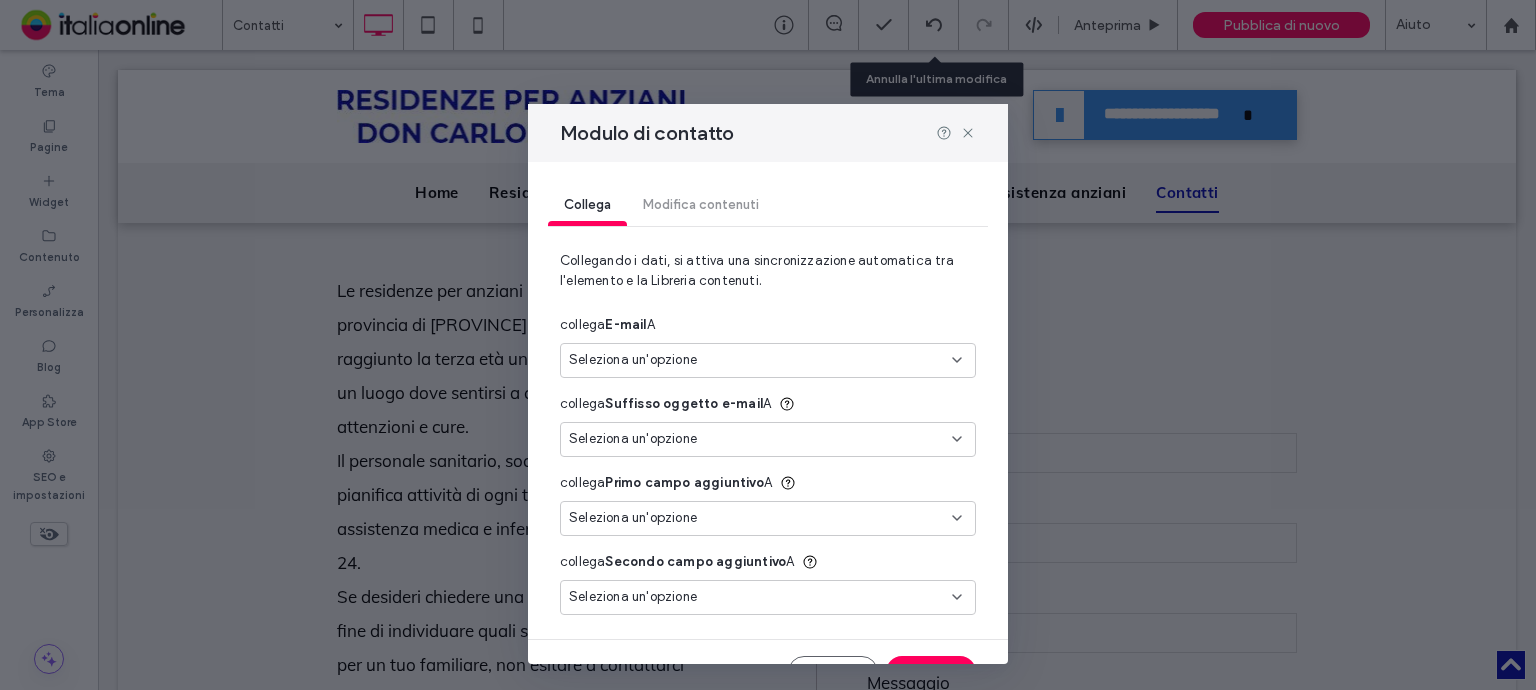 click on "Seleziona un'opzione" at bounding box center (633, 360) 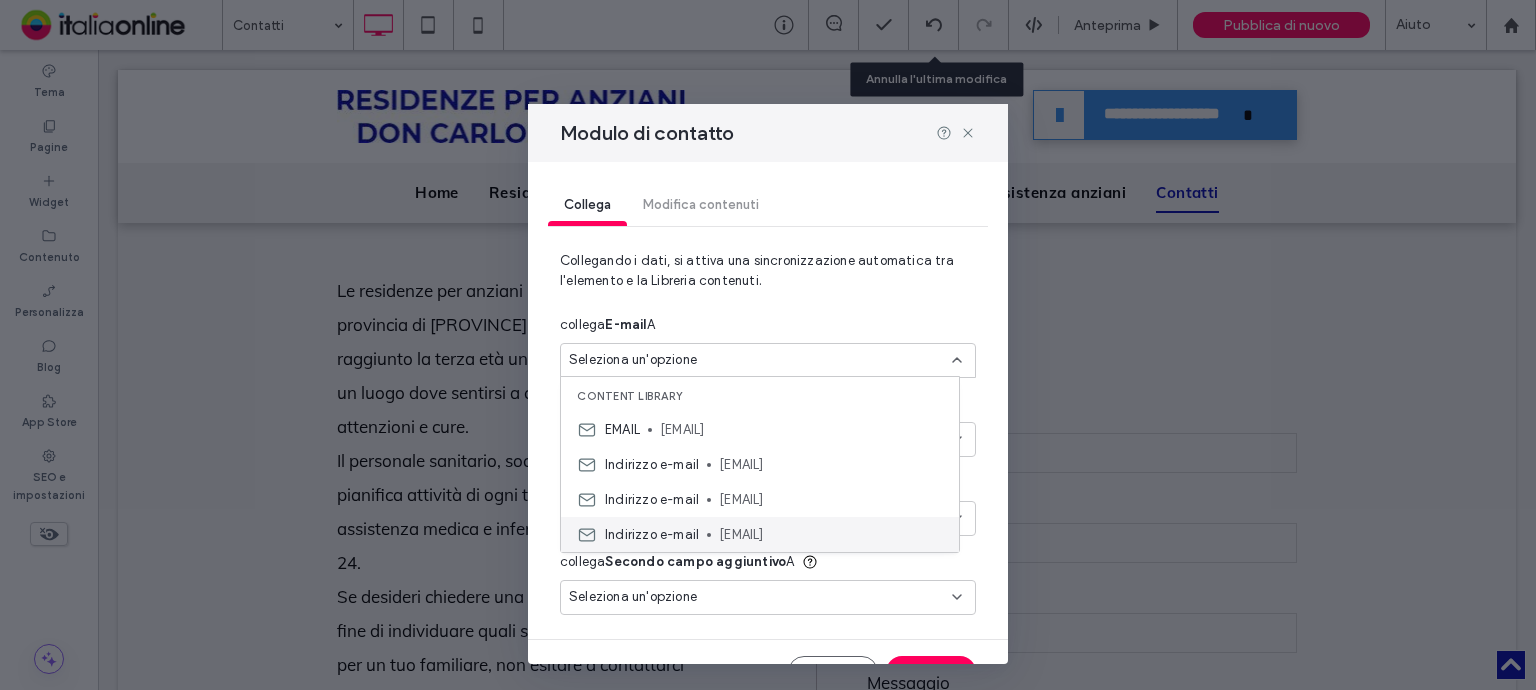 click on "amicassistenza7@gmail.com" at bounding box center [831, 535] 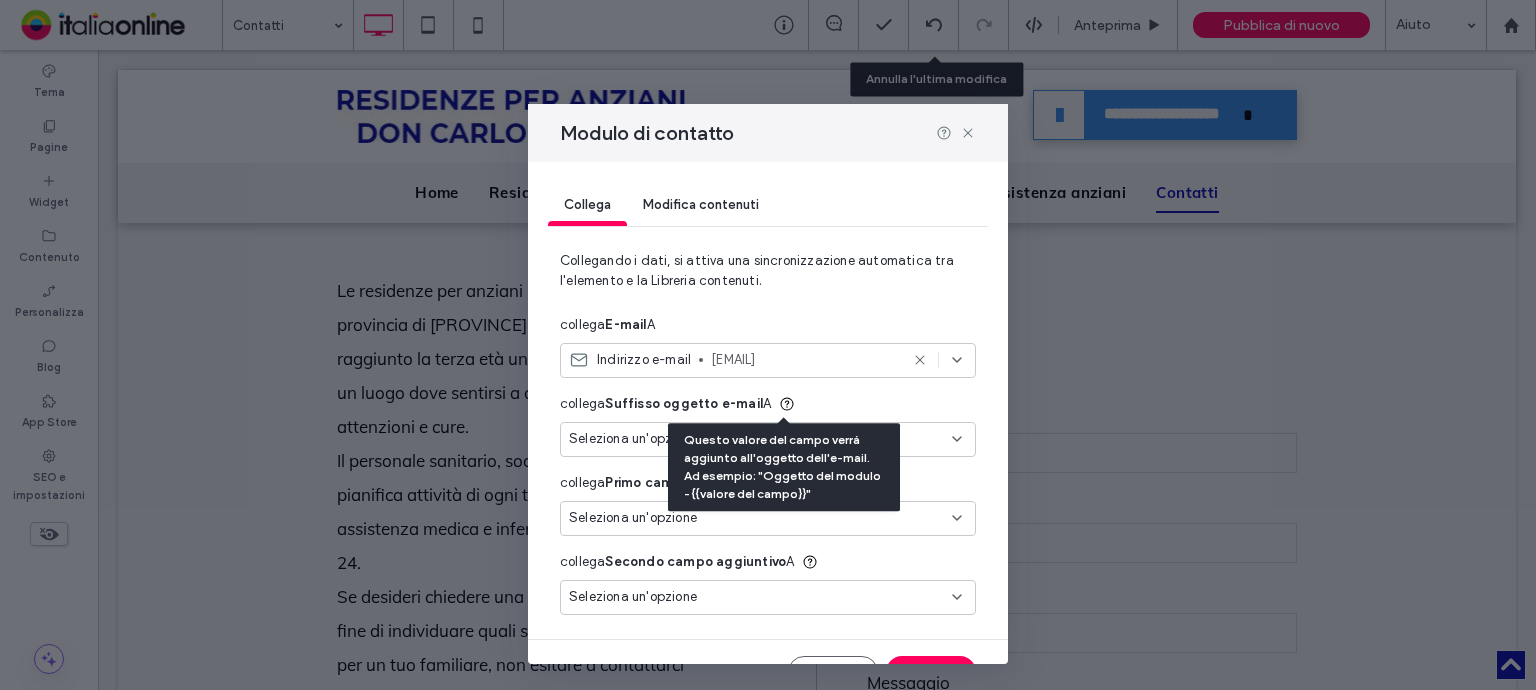 click 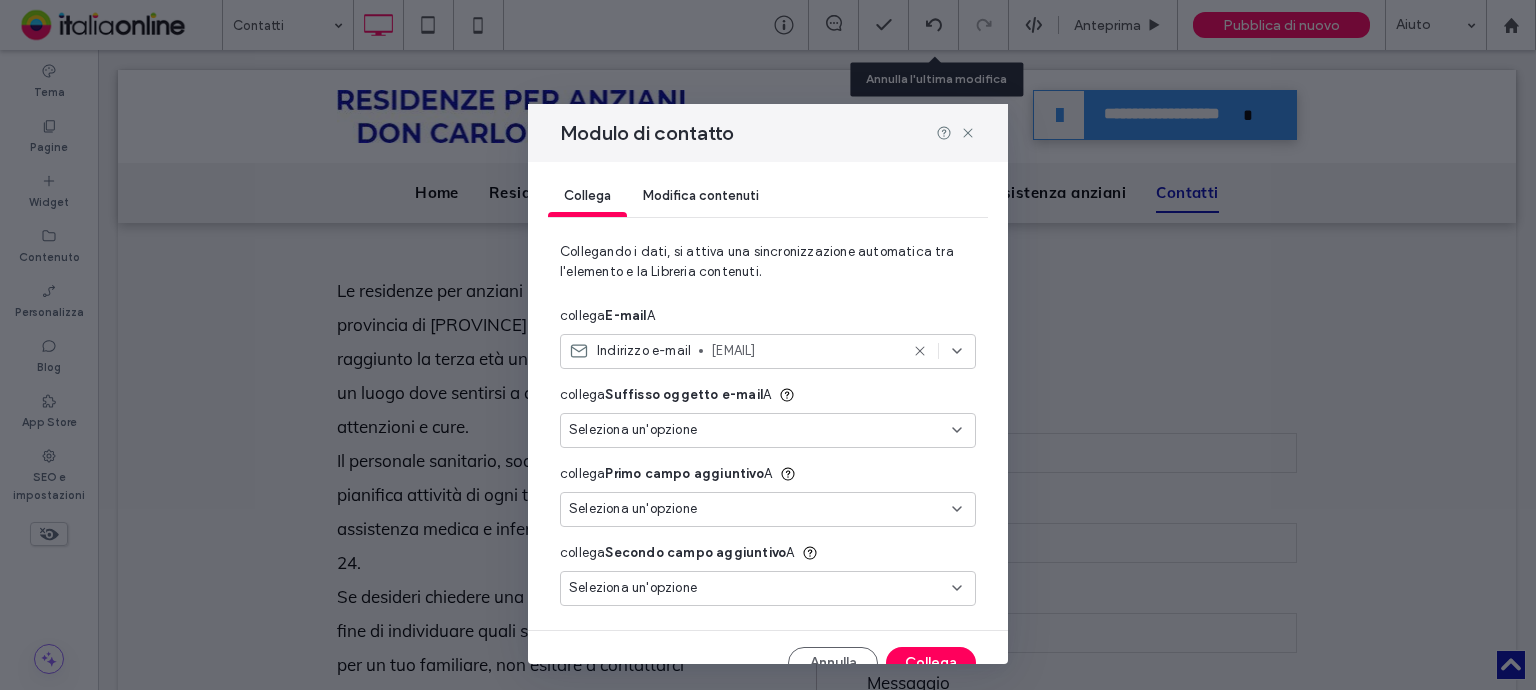 scroll, scrollTop: 0, scrollLeft: 0, axis: both 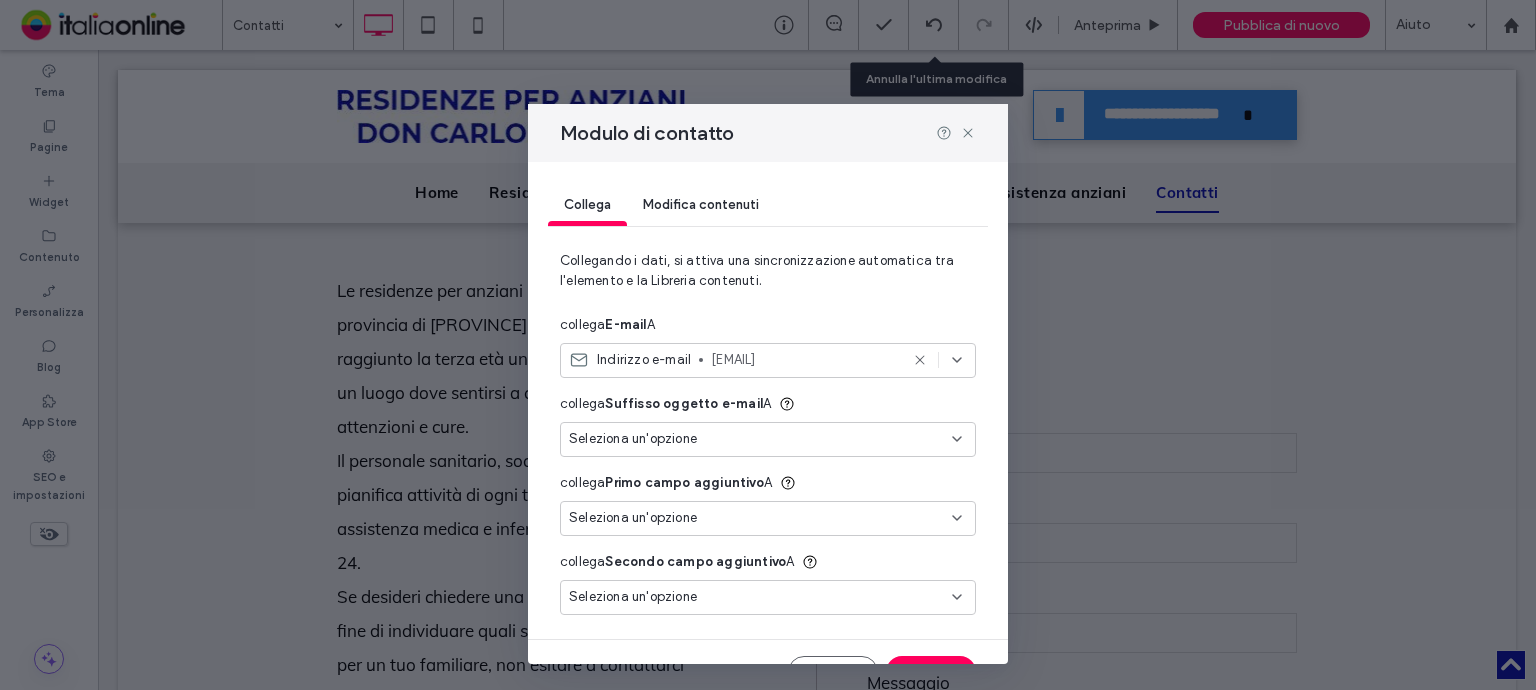 click at bounding box center [938, 360] 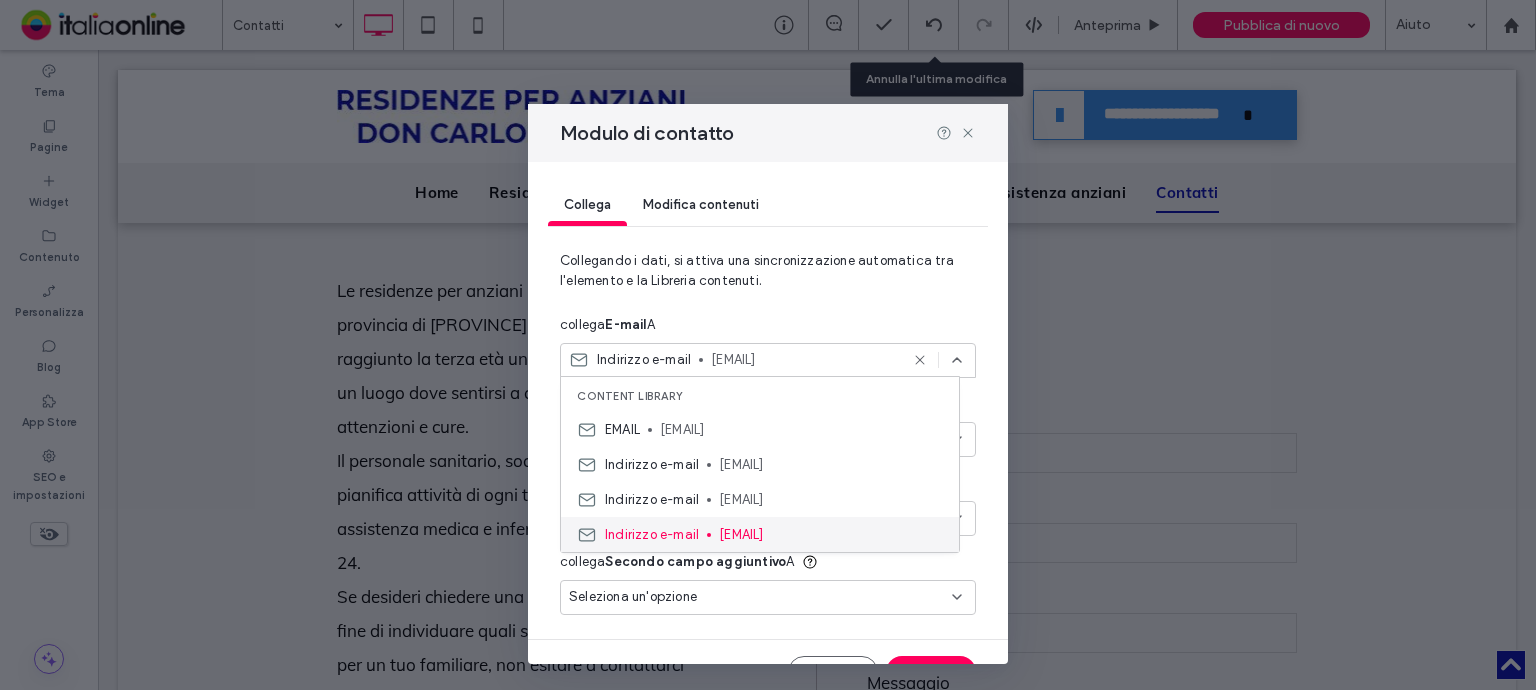 click on "amicassistenza7@gmail.com" at bounding box center [831, 535] 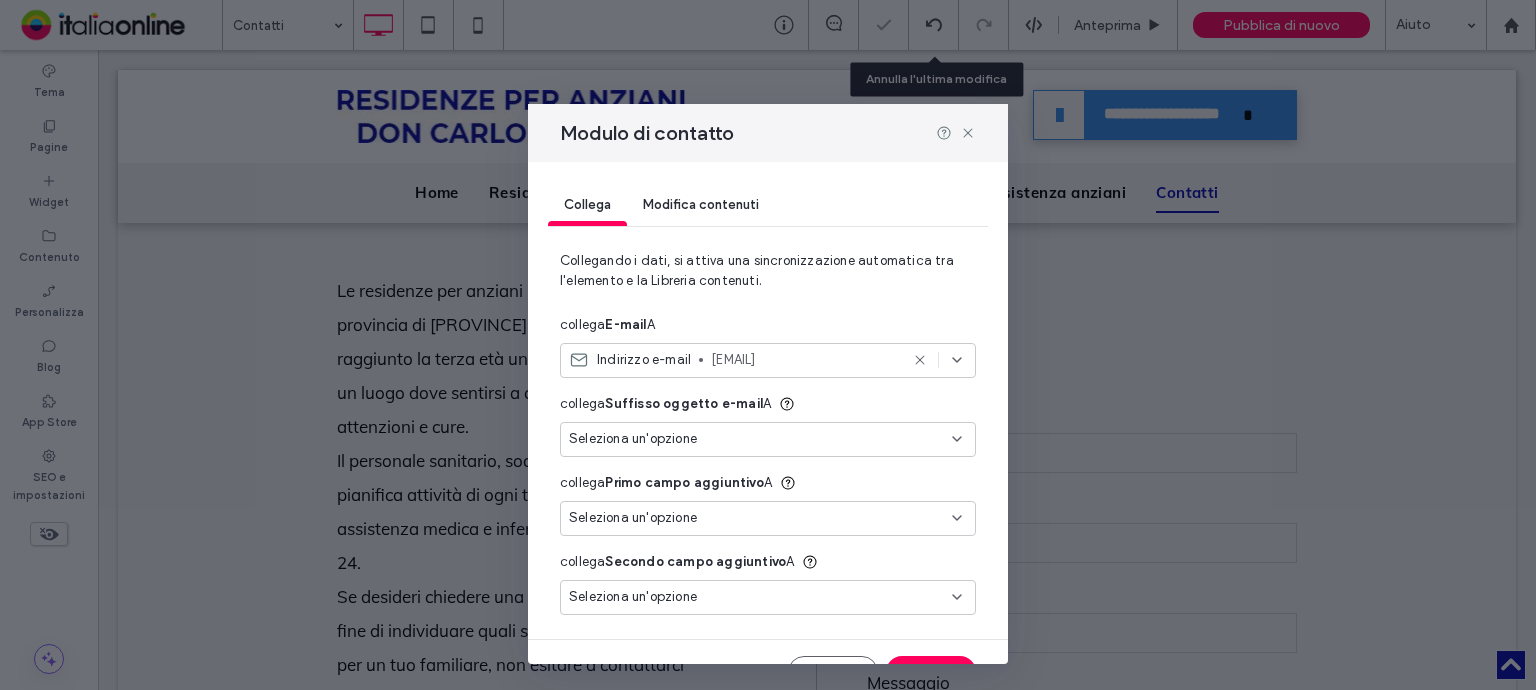scroll, scrollTop: 40, scrollLeft: 0, axis: vertical 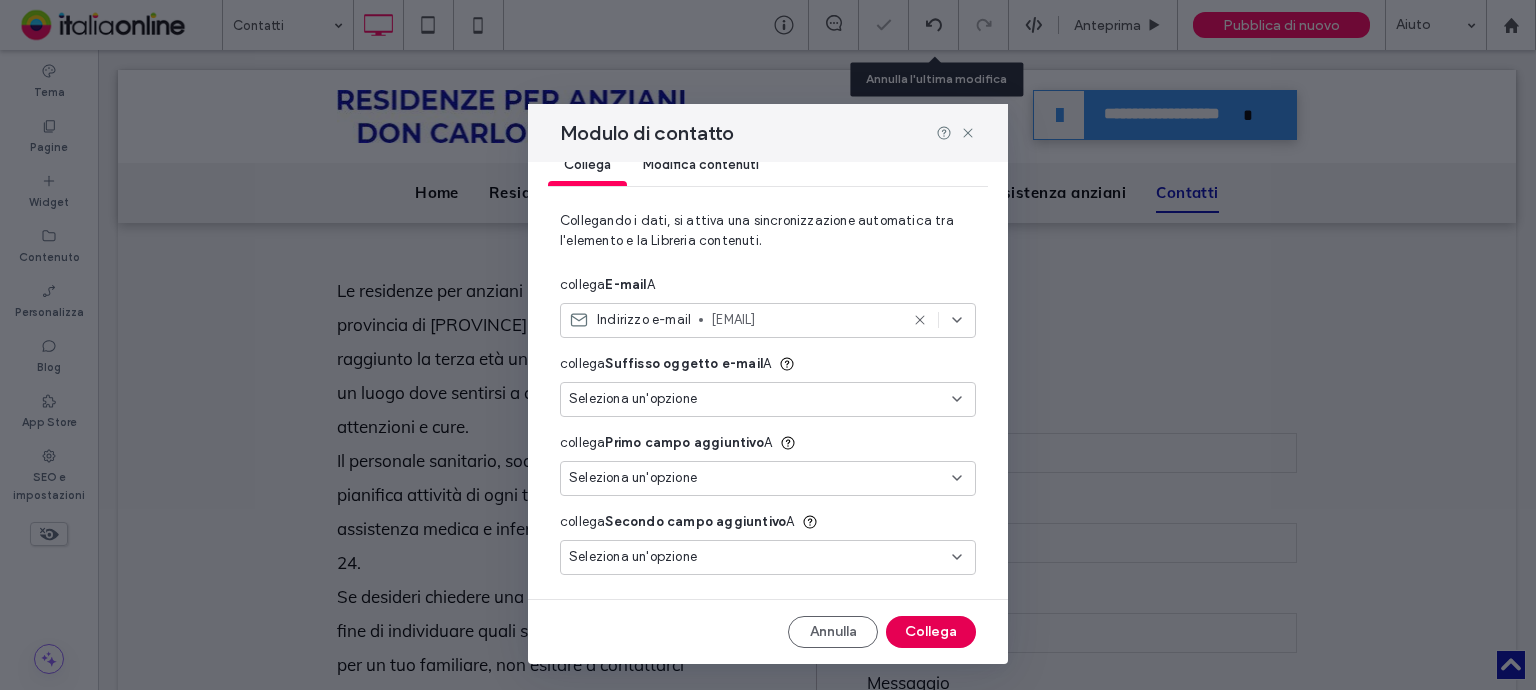 click on "Collega" at bounding box center [931, 632] 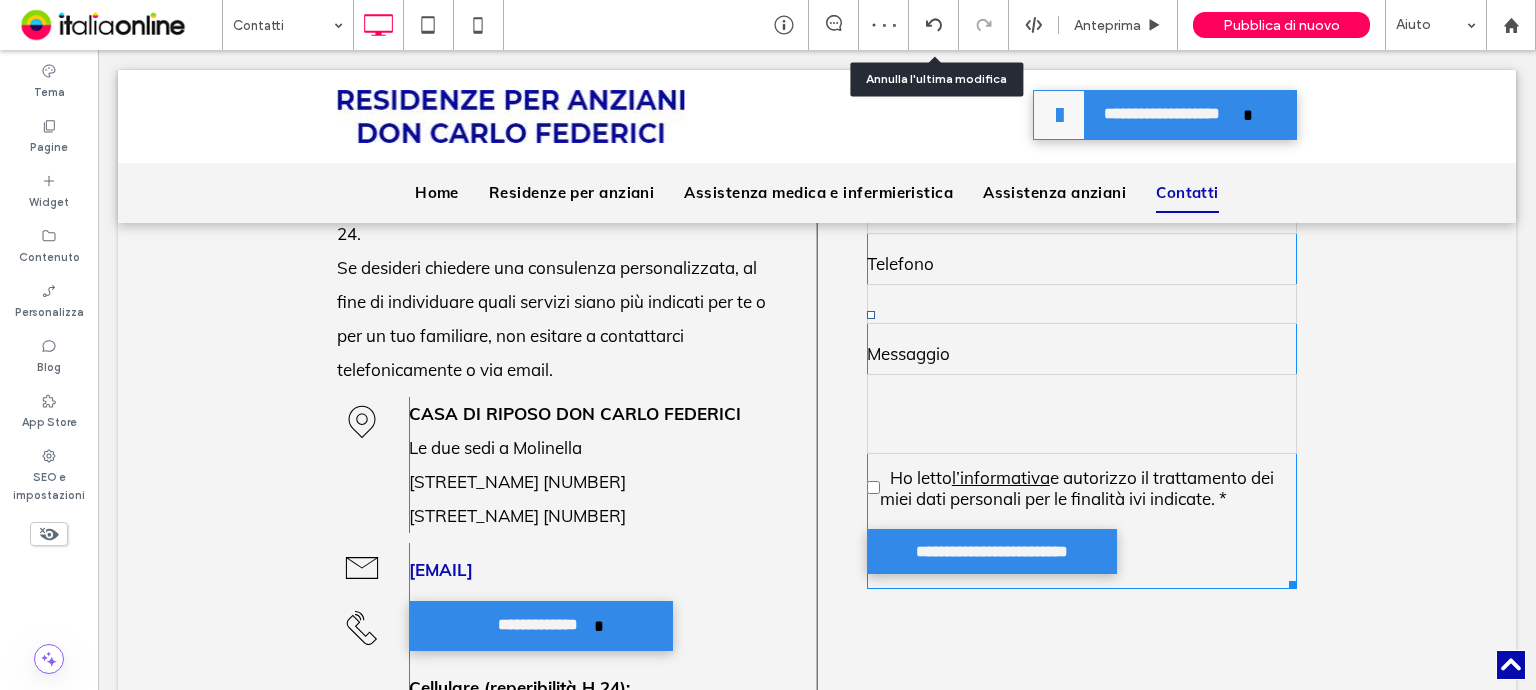 scroll, scrollTop: 979, scrollLeft: 0, axis: vertical 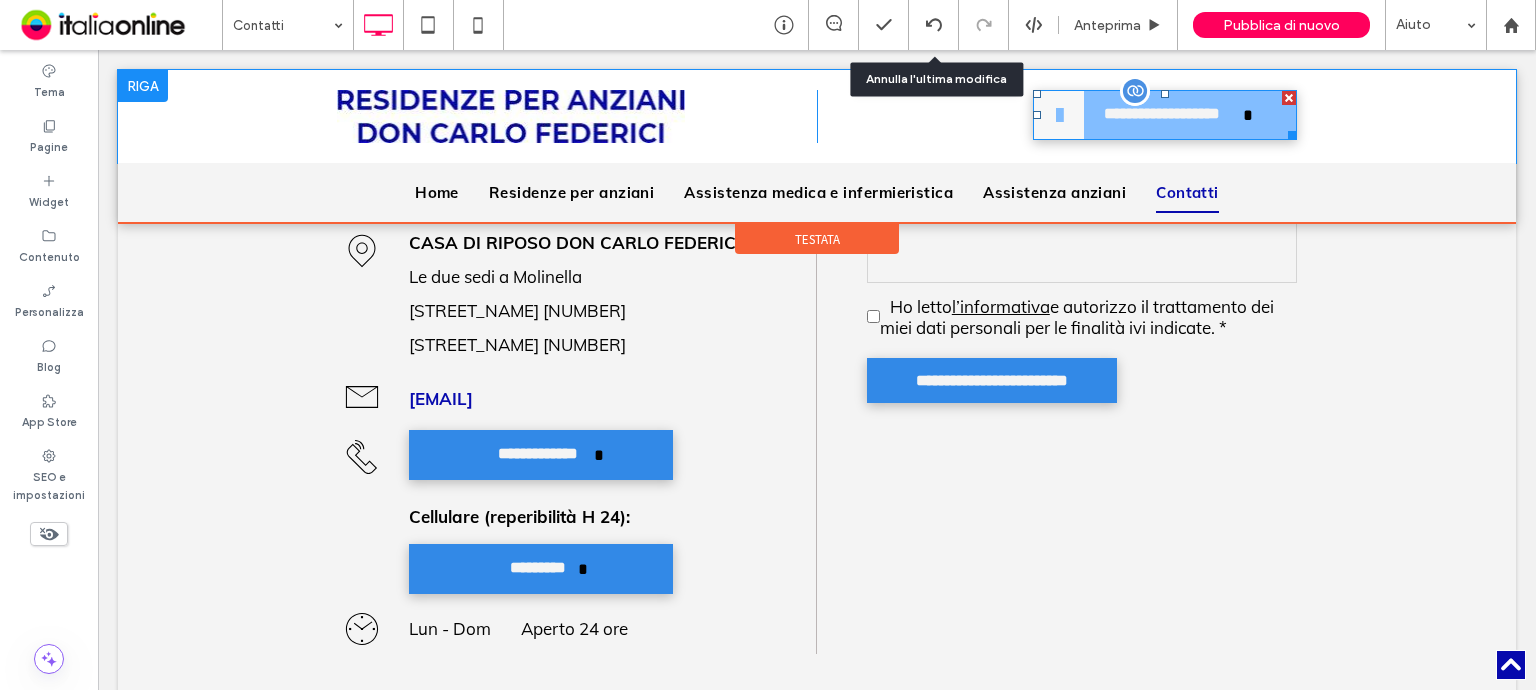 click on "**********" at bounding box center (1161, 115) 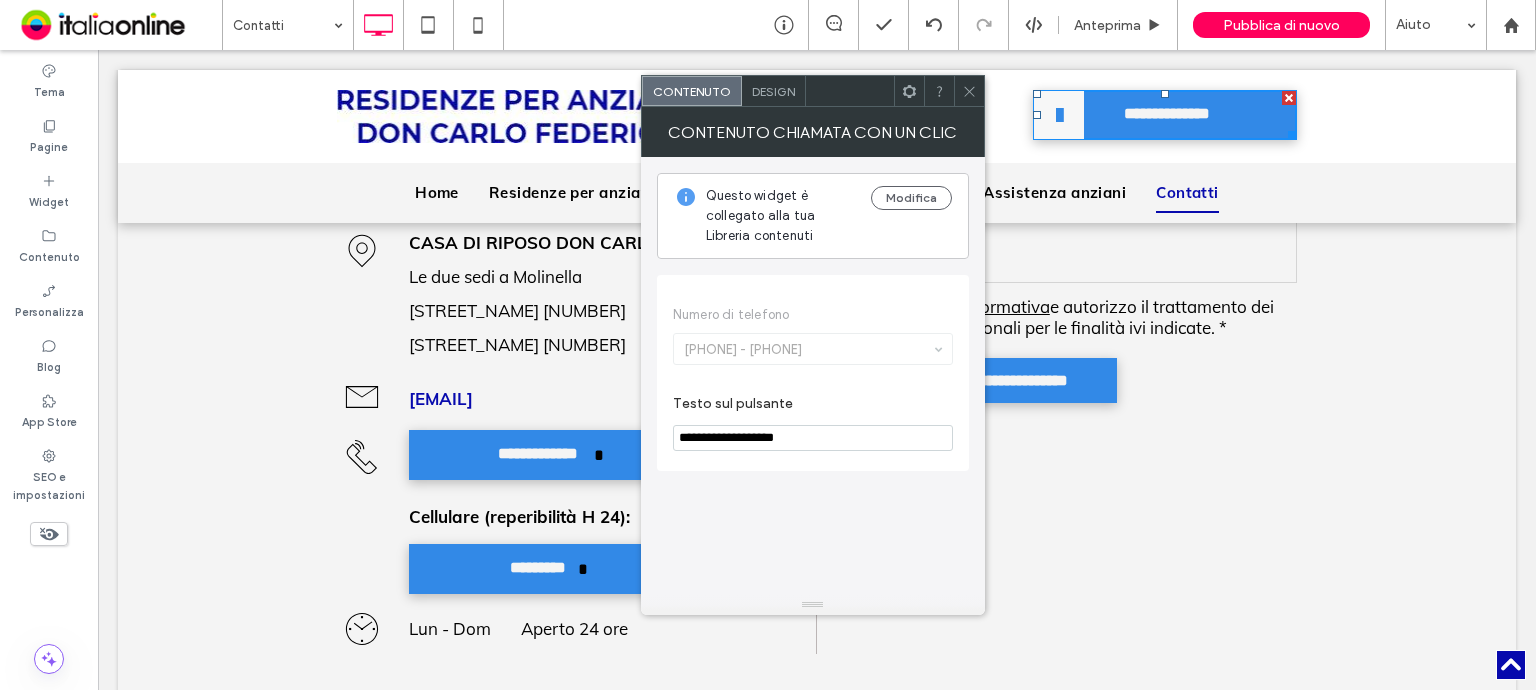 drag, startPoint x: 968, startPoint y: 93, endPoint x: 995, endPoint y: 7, distance: 90.13878 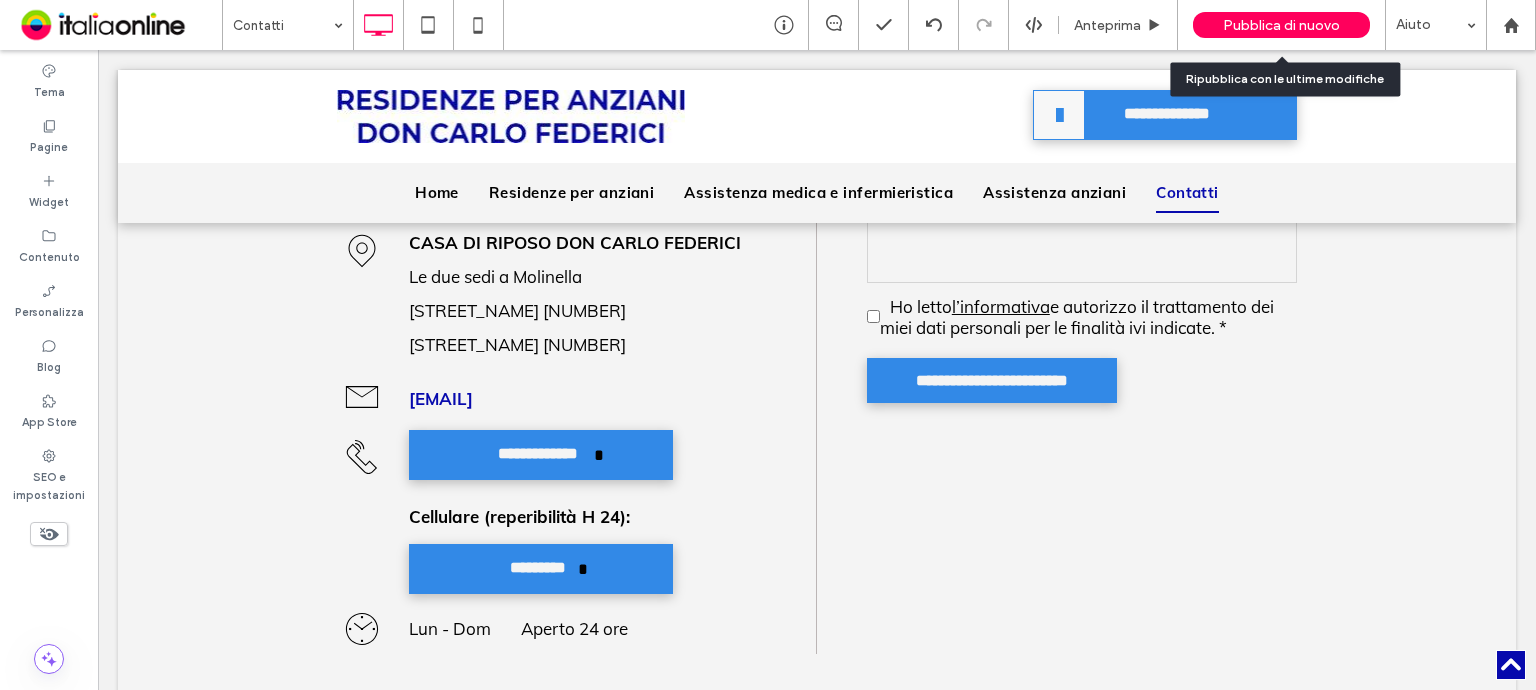 click on "Pubblica di nuovo" at bounding box center (1281, 25) 